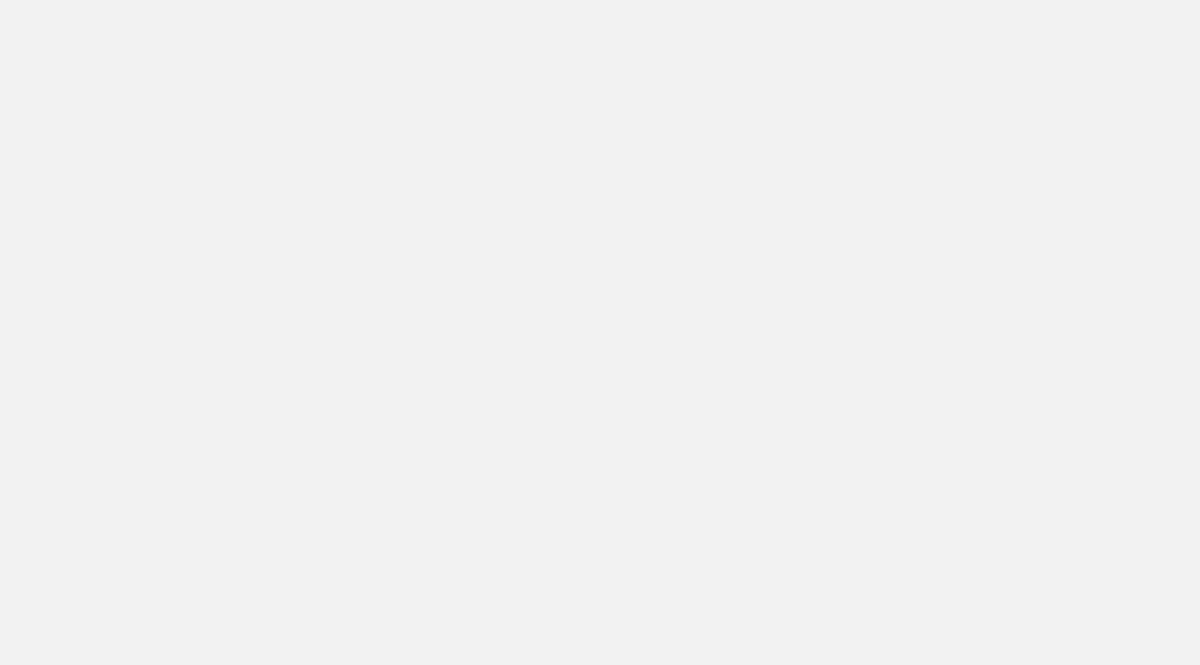 scroll, scrollTop: 0, scrollLeft: 0, axis: both 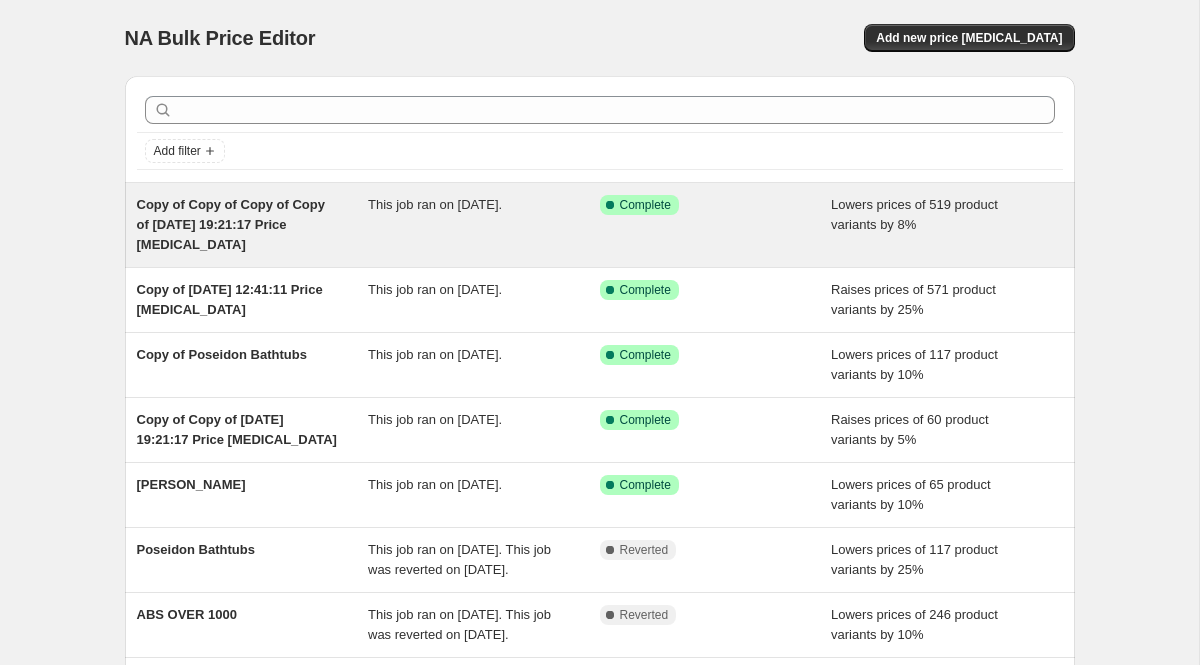 click on "Copy of Copy of Copy of Copy of [DATE] 19:21:17 Price [MEDICAL_DATA]" at bounding box center [231, 224] 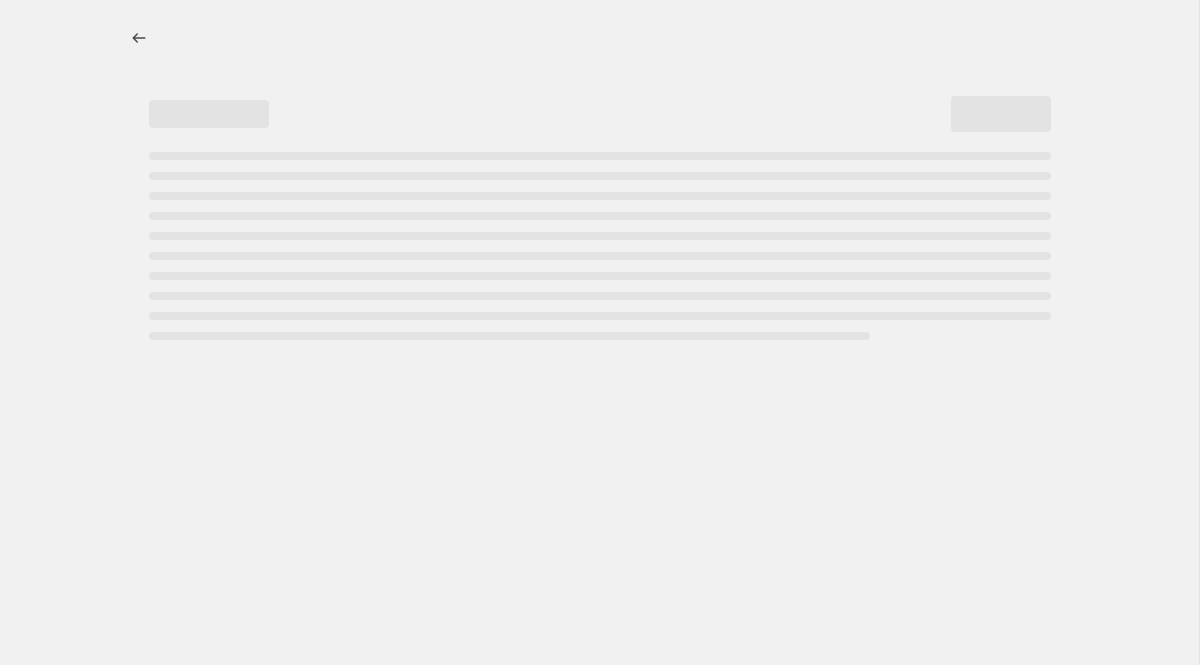 select on "percentage" 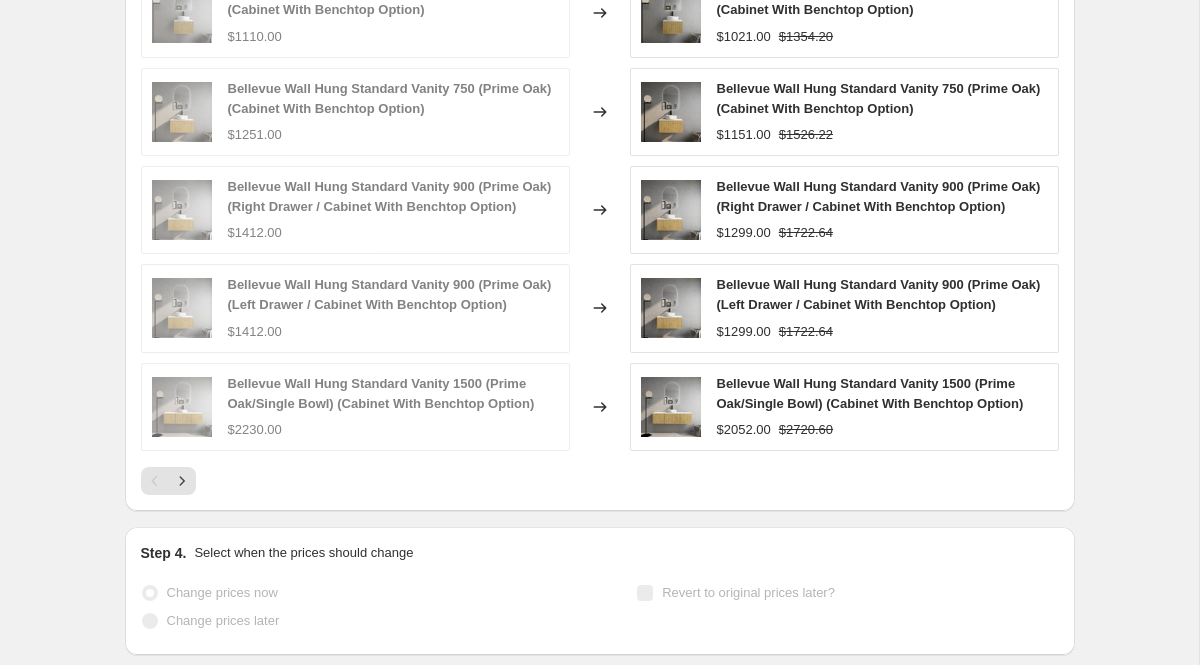 scroll, scrollTop: 2076, scrollLeft: 0, axis: vertical 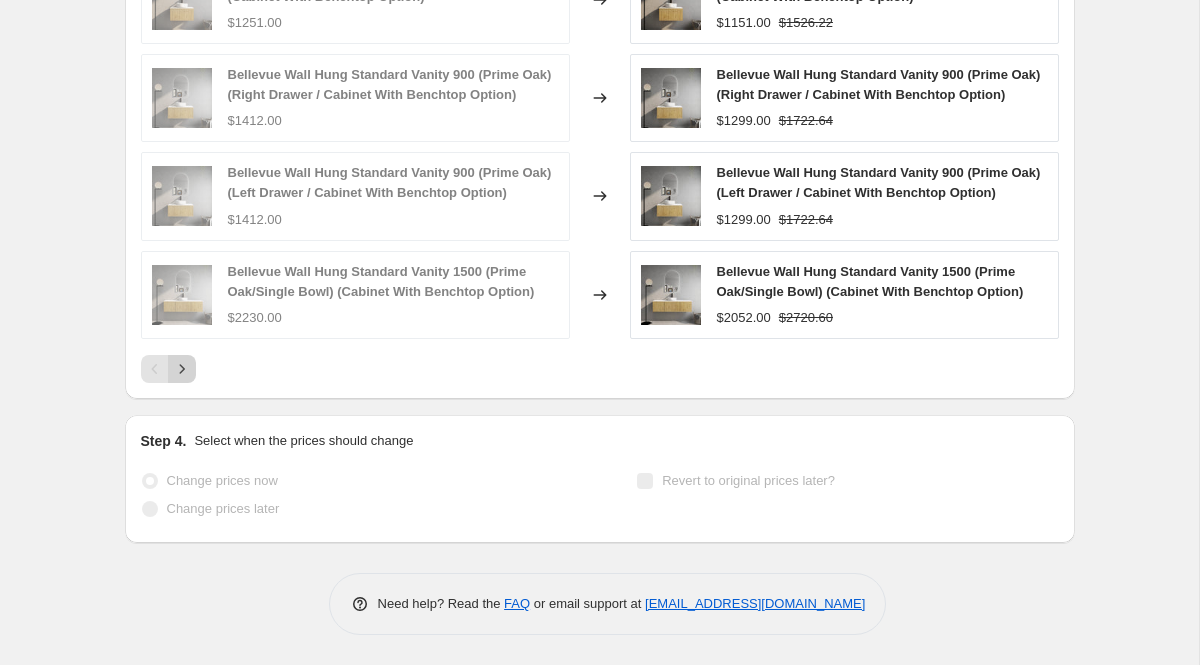 click 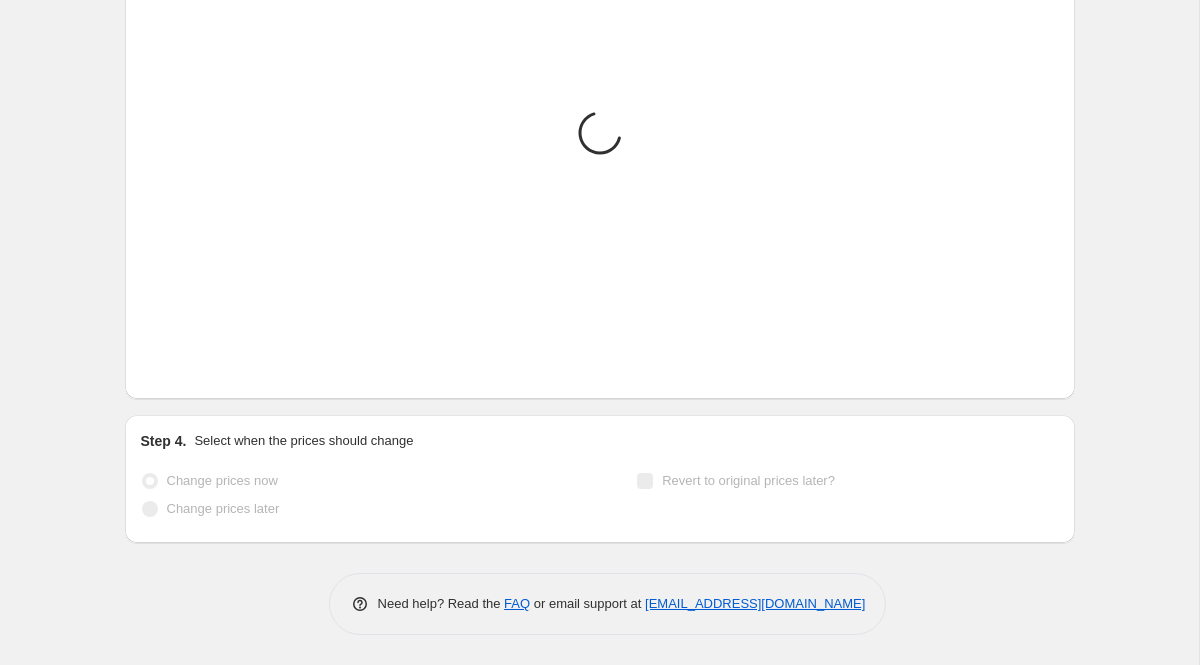 scroll, scrollTop: 2024, scrollLeft: 0, axis: vertical 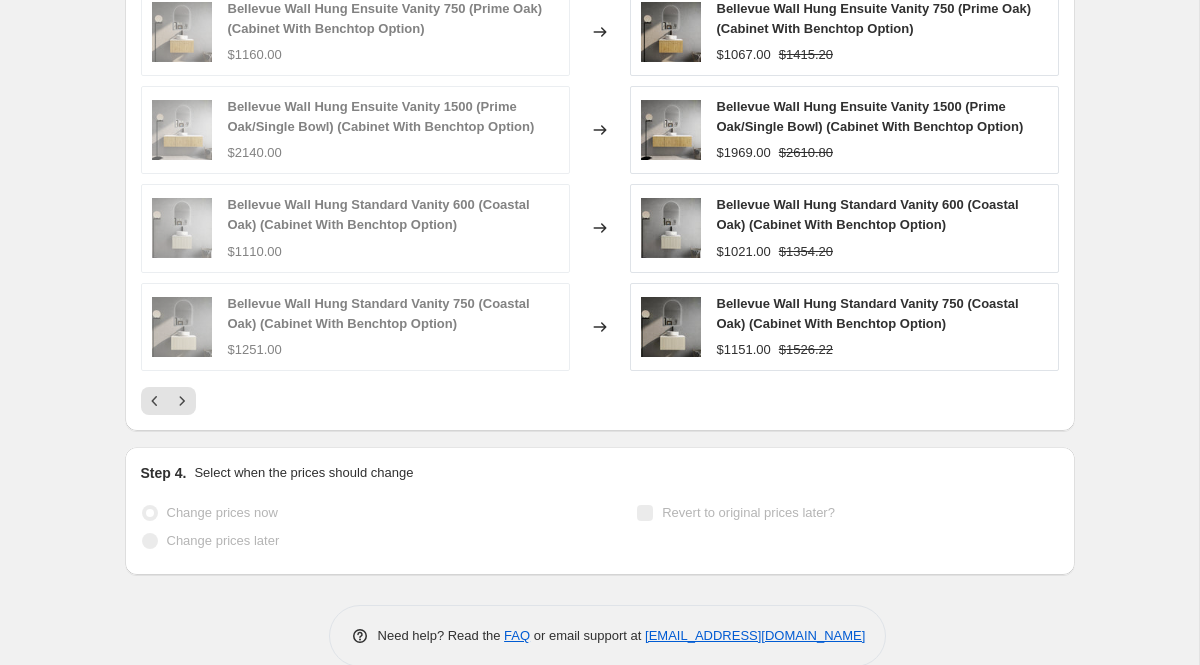 click on "Bellevue Wall Hung Standard Vanity 750 (Coastal Oak) (Cabinet With Benchtop Option) $1251.00" at bounding box center [355, 327] 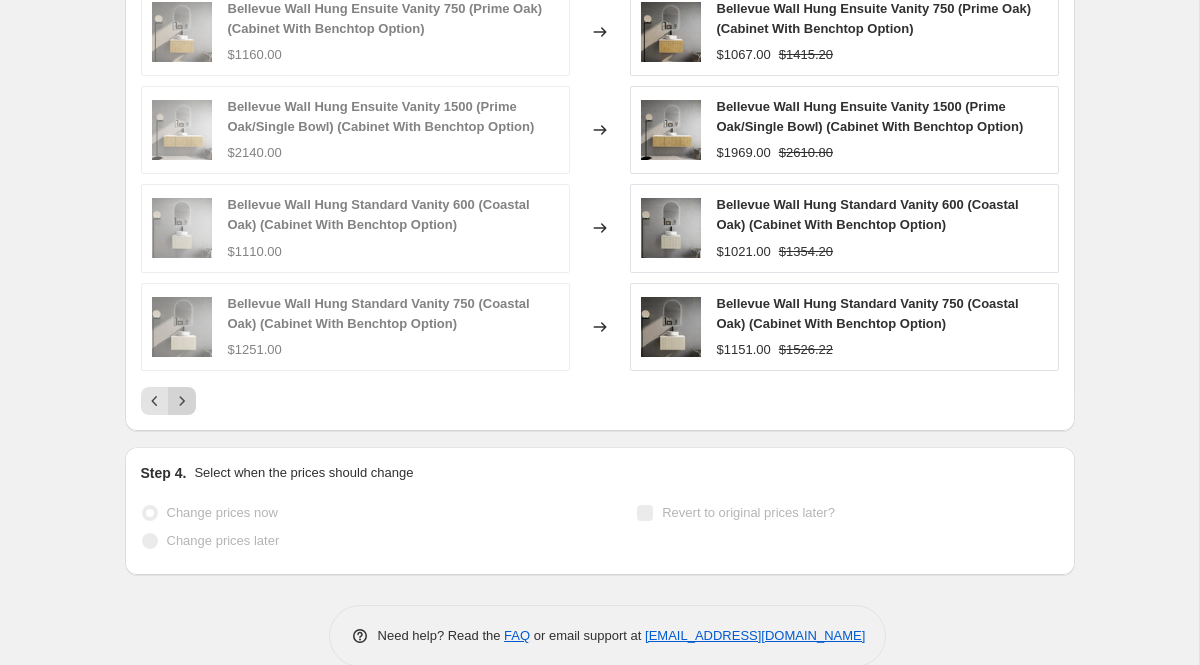 click at bounding box center (182, 401) 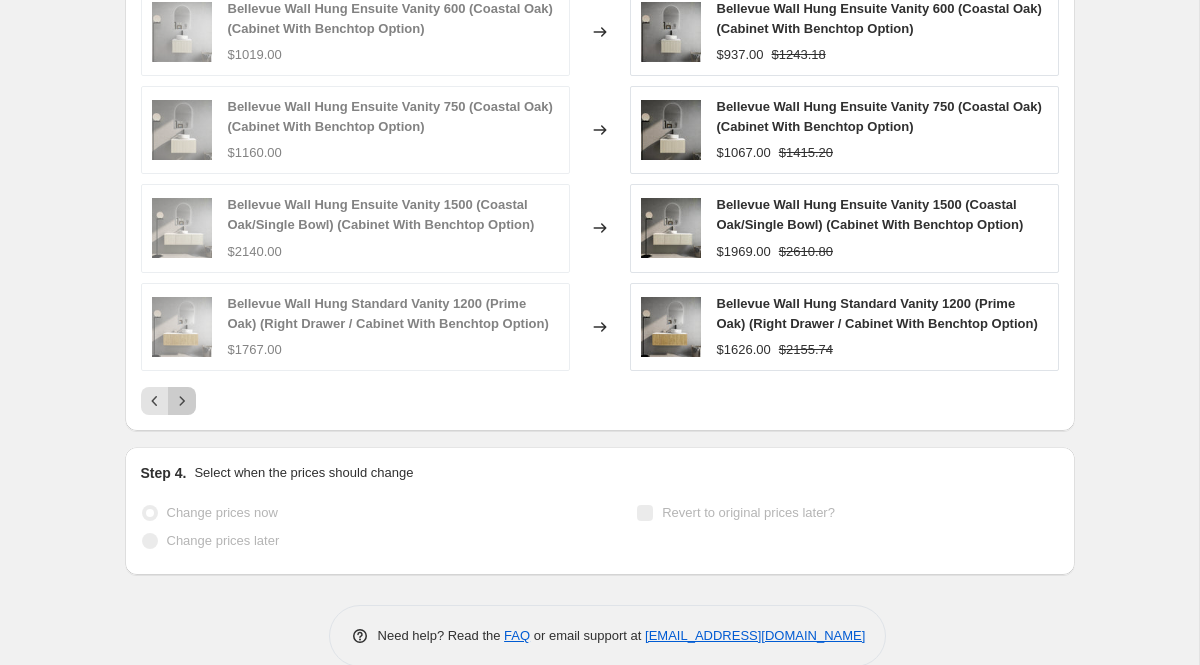 click 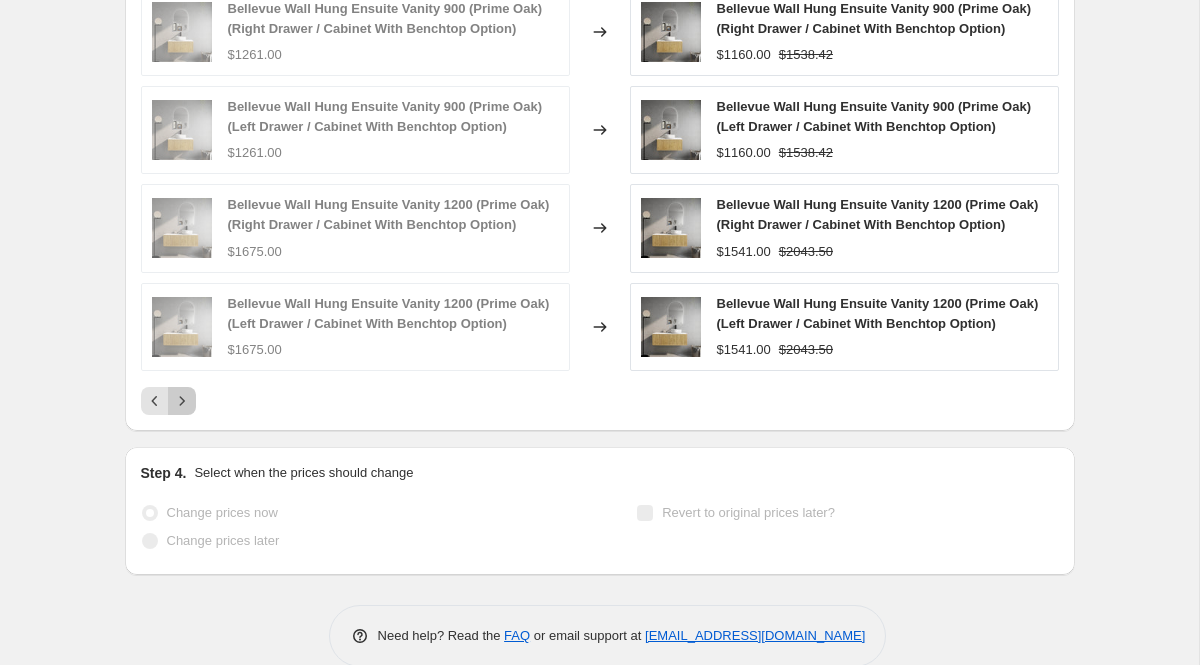 click 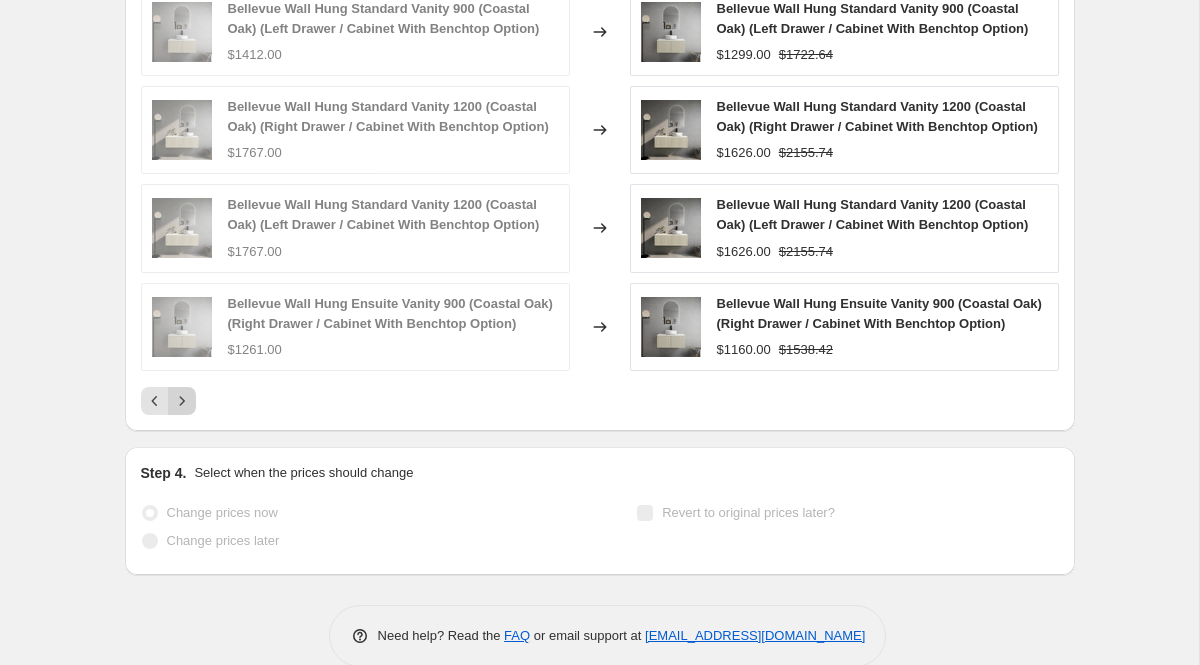 click at bounding box center (182, 327) 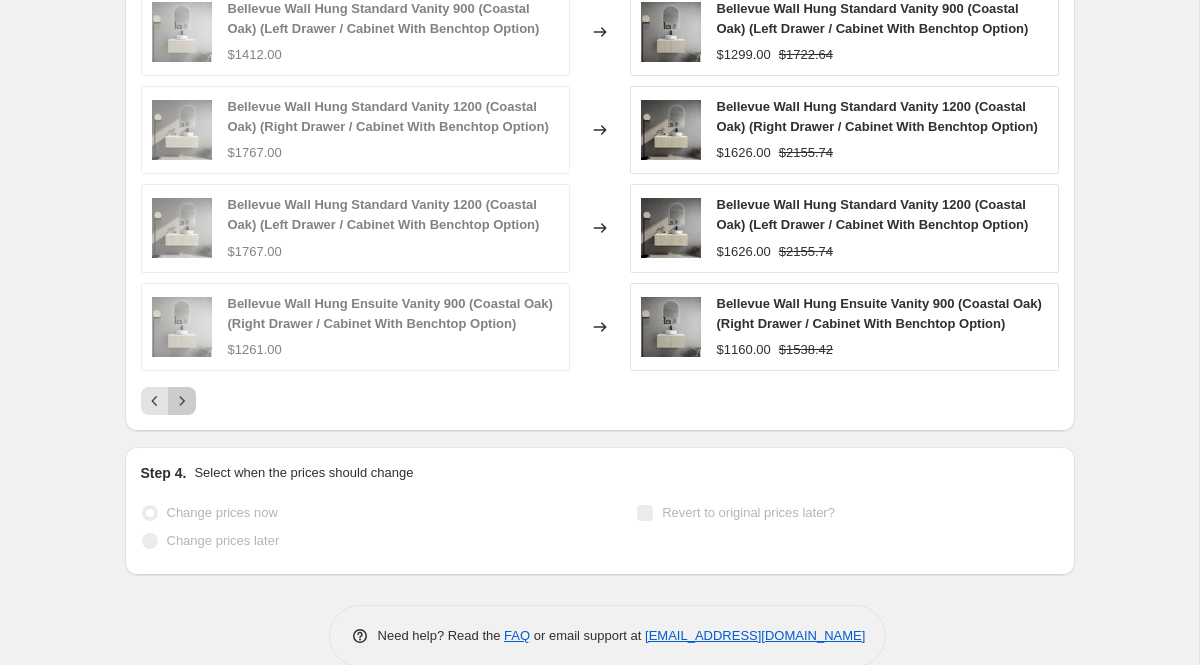 click at bounding box center [182, 401] 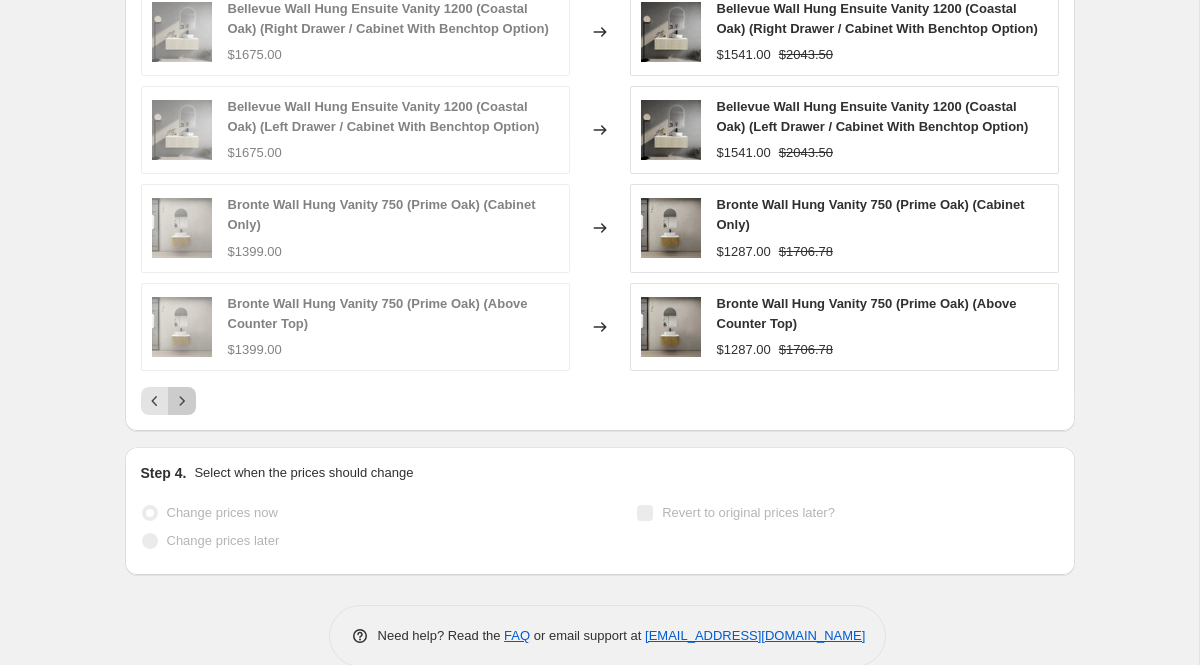 click on "Bellevue Wall Hung Ensuite Vanity 900 (Coastal Oak) (Left Drawer / Cabinet With Benchtop Option) $1261.00 Changed to Bellevue Wall Hung Ensuite Vanity 900 (Coastal Oak) (Left Drawer / Cabinet With Benchtop Option) $1160.00 $1538.42 Bellevue Wall Hung Ensuite Vanity 1200 (Coastal Oak) (Right Drawer / Cabinet With Benchtop Option) $1675.00 Changed to Bellevue Wall Hung Ensuite Vanity 1200 (Coastal Oak) (Right Drawer / Cabinet With Benchtop Option) $1541.00 $2043.50 Bellevue Wall Hung Ensuite Vanity 1200 (Coastal Oak) (Left Drawer / Cabinet With Benchtop Option) $1675.00 Changed to Bellevue Wall Hung Ensuite Vanity 1200 (Coastal Oak) (Left Drawer / Cabinet With Benchtop Option) $1541.00 $2043.50 Bronte Wall Hung Vanity 750 (Prime Oak) (Cabinet Only) $1399.00 Changed to Bronte Wall Hung Vanity 750 (Prime Oak) (Cabinet Only) $1287.00 $1706.78 Bronte Wall Hung Vanity 750 (Prime Oak) (Above Counter Top) $1399.00 Changed to Bronte Wall Hung Vanity 750 (Prime Oak) (Above Counter Top) $1287.00 $1706.78" at bounding box center (600, 152) 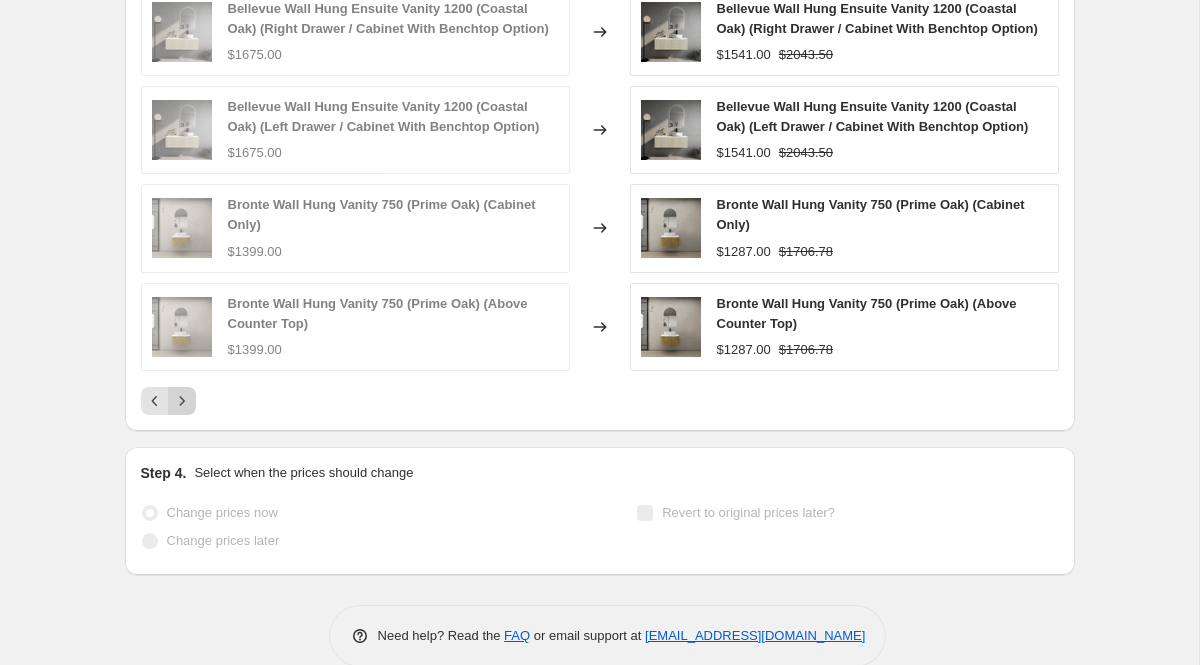 click 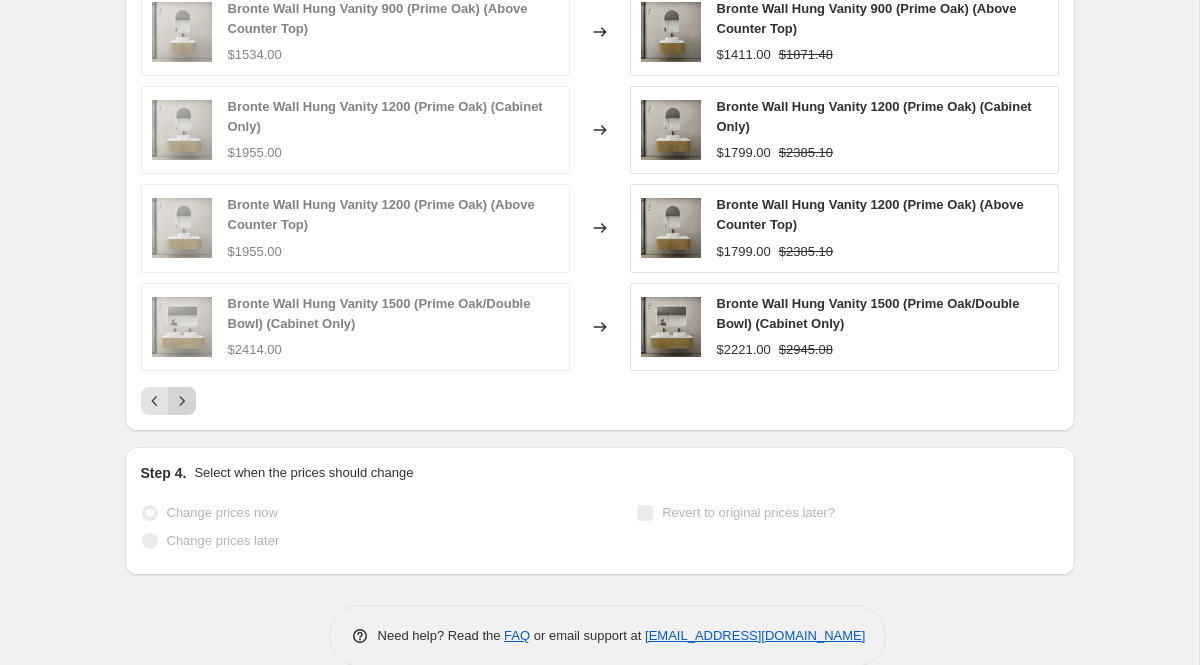 click 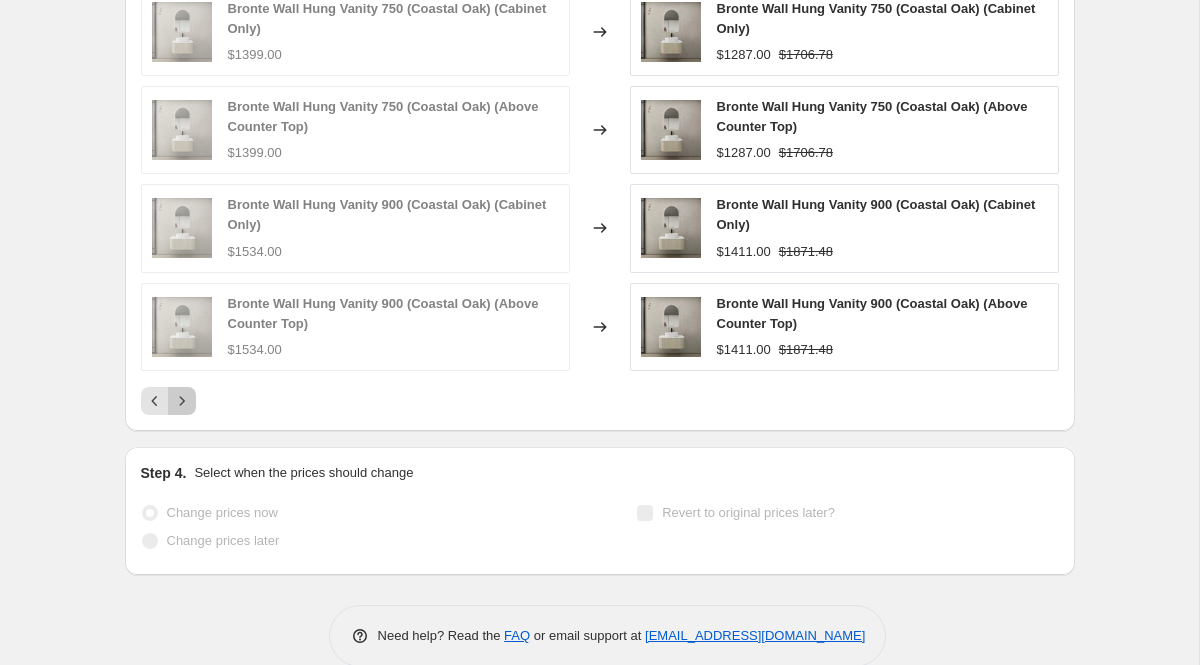 click 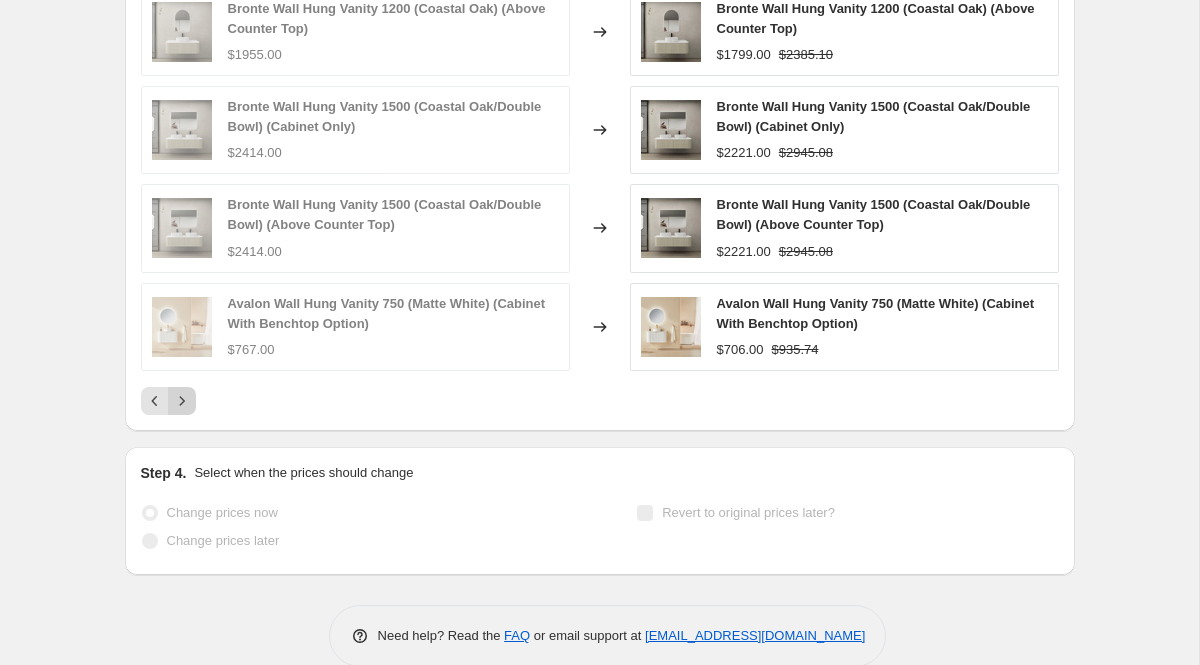 click 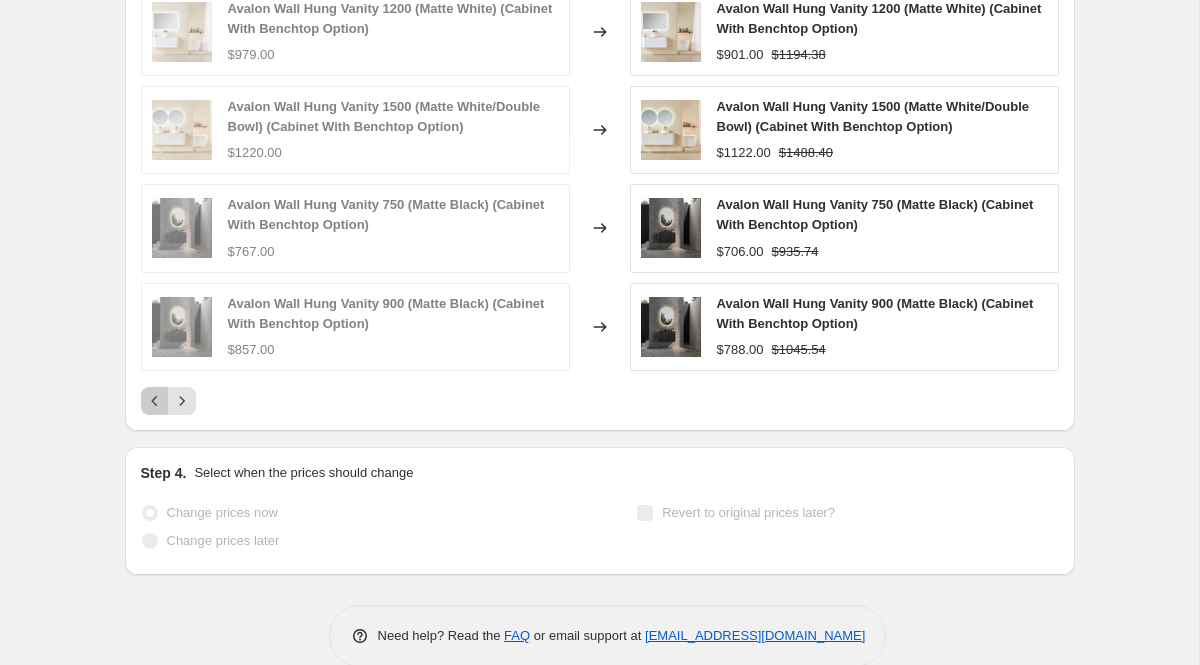 click 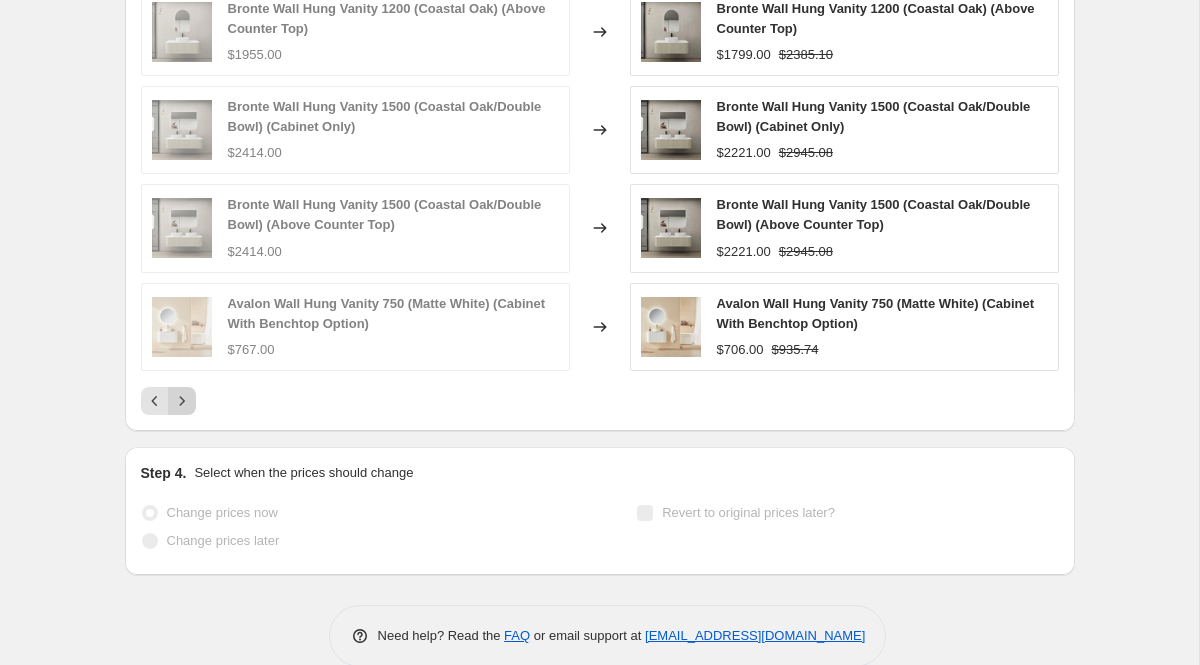click 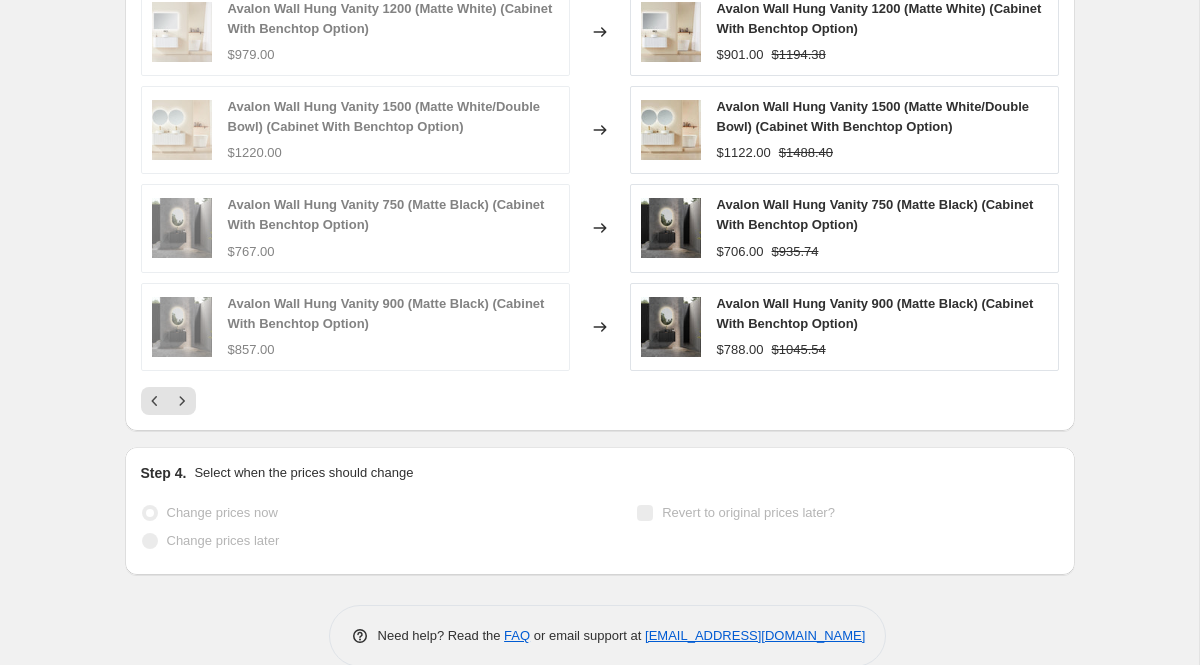 click on "Avalon Wall Hung Vanity 900 (Matte Black) (Cabinet With Benchtop Option) $857.00" at bounding box center [355, 327] 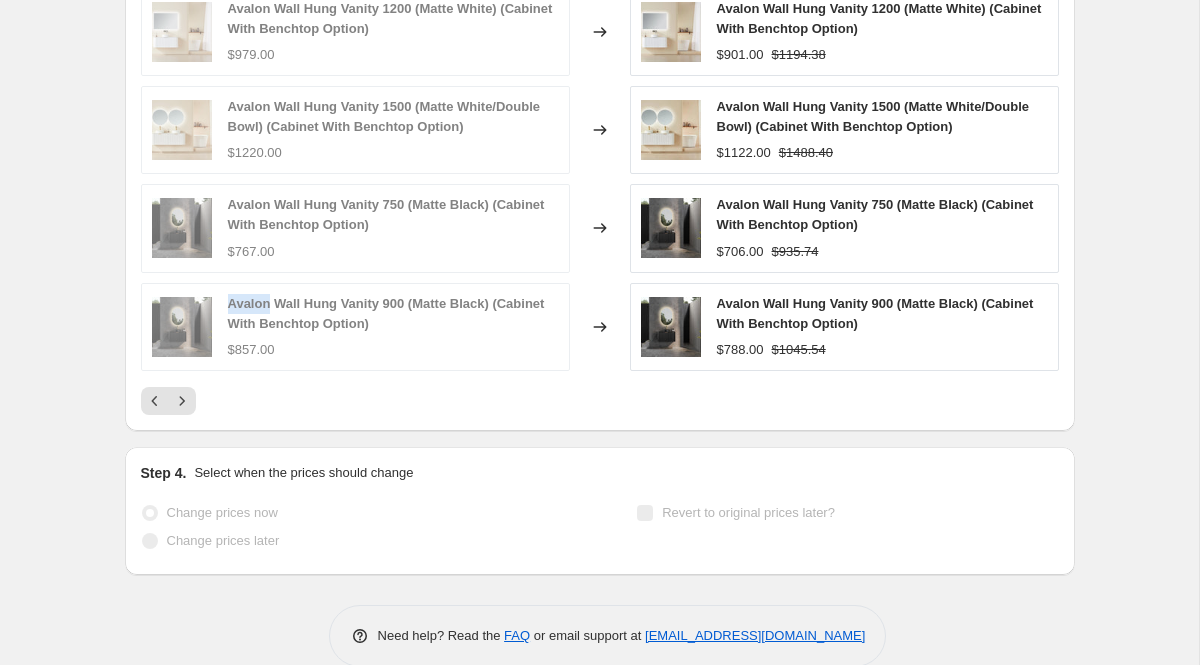 click on "Avalon Wall Hung Vanity 900 (Matte Black) (Cabinet With Benchtop Option) $857.00" at bounding box center (355, 327) 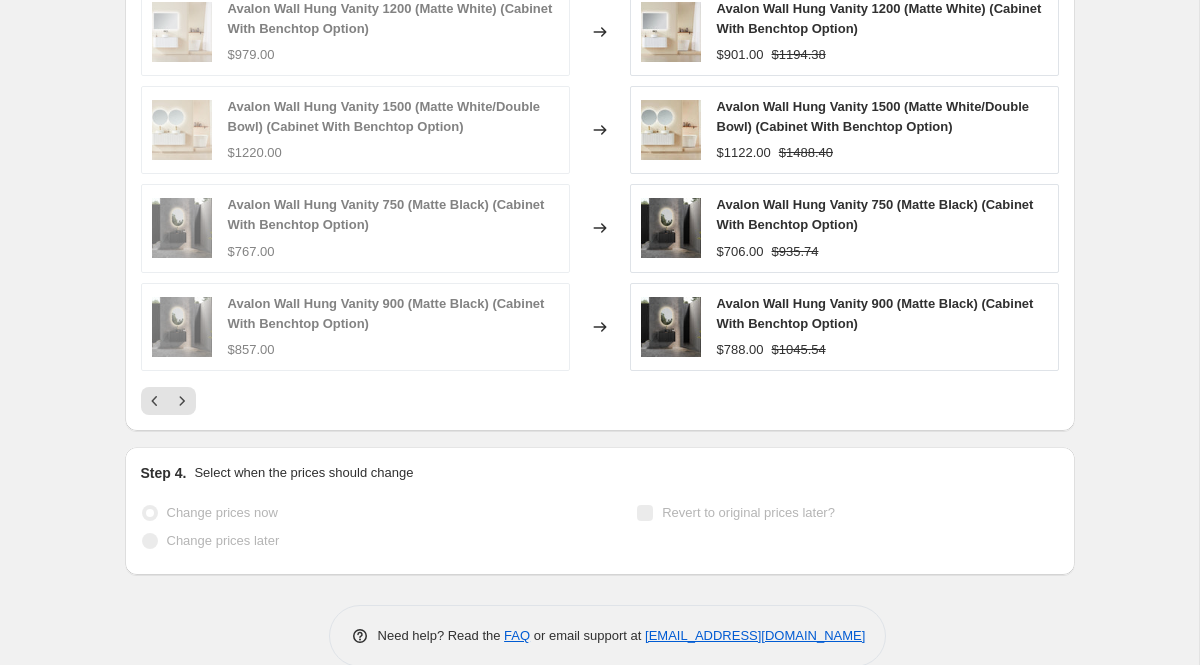 click on "Avalon Wall Hung Vanity 900 (Matte Black) (Cabinet With Benchtop Option)" at bounding box center [386, 313] 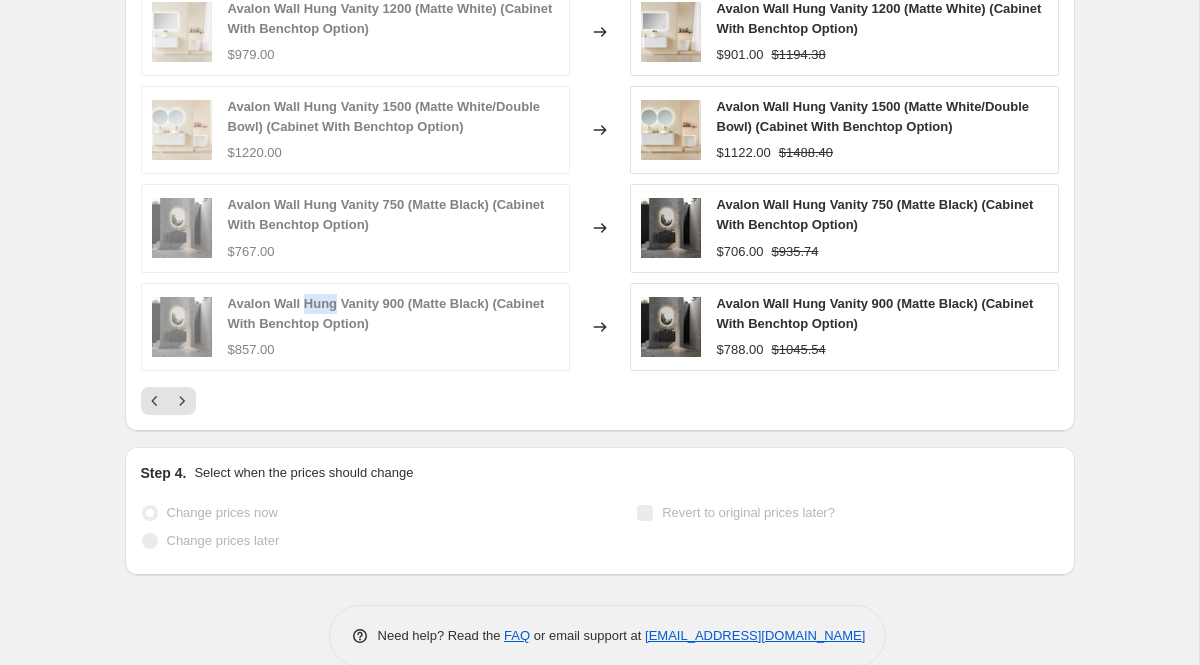 click on "Avalon Wall Hung Vanity 900 (Matte Black) (Cabinet With Benchtop Option)" at bounding box center [386, 313] 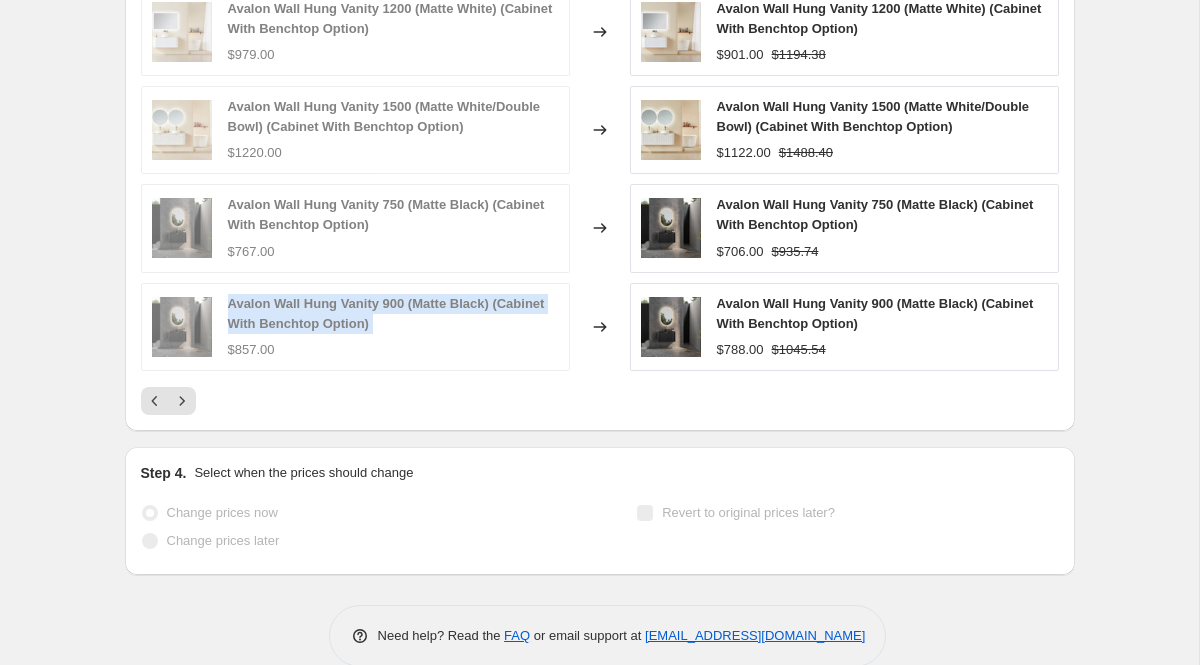 click on "Avalon Wall Hung Vanity 900 (Matte Black) (Cabinet With Benchtop Option)" at bounding box center [386, 313] 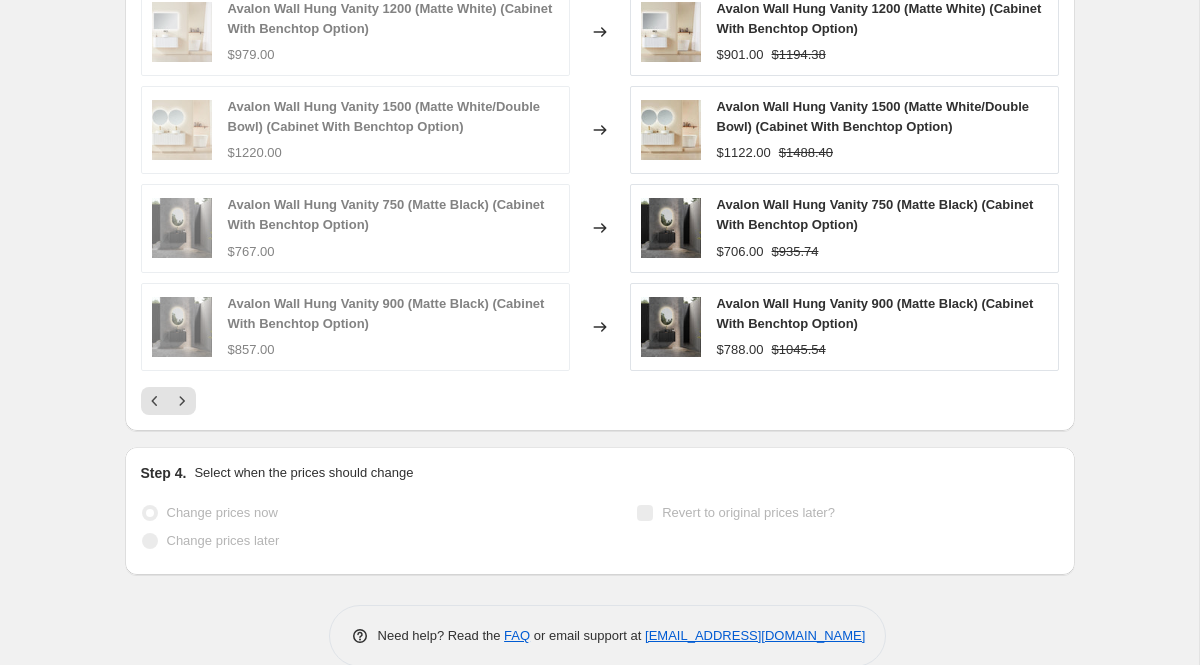 click at bounding box center [600, 401] 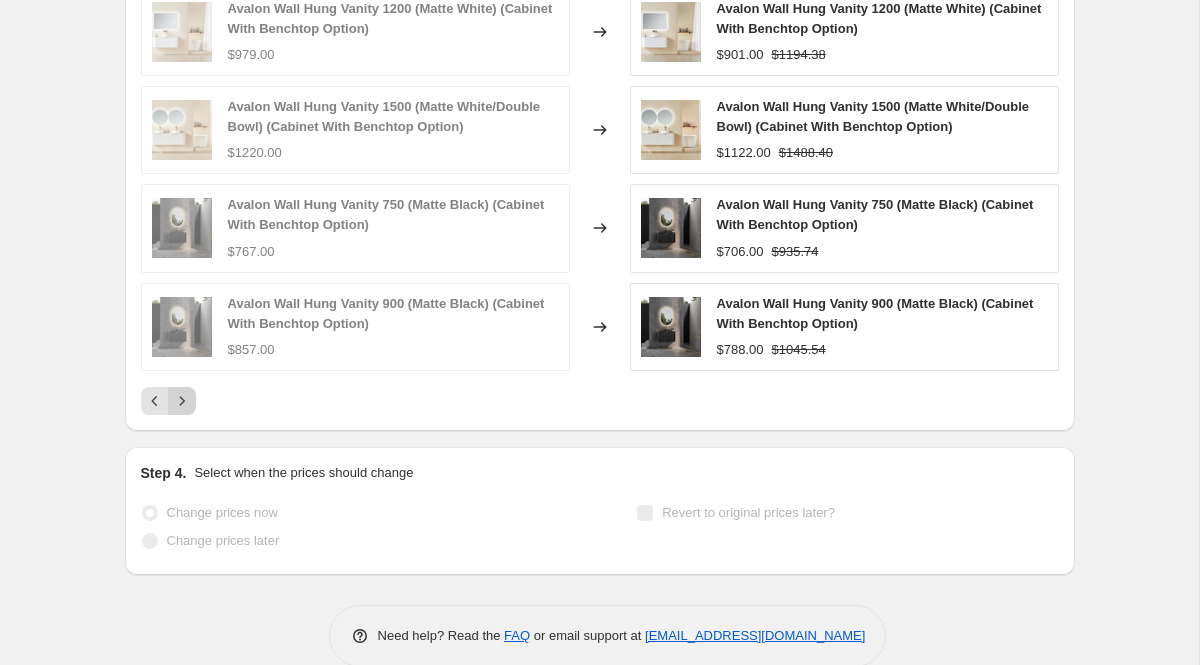 click at bounding box center [182, 401] 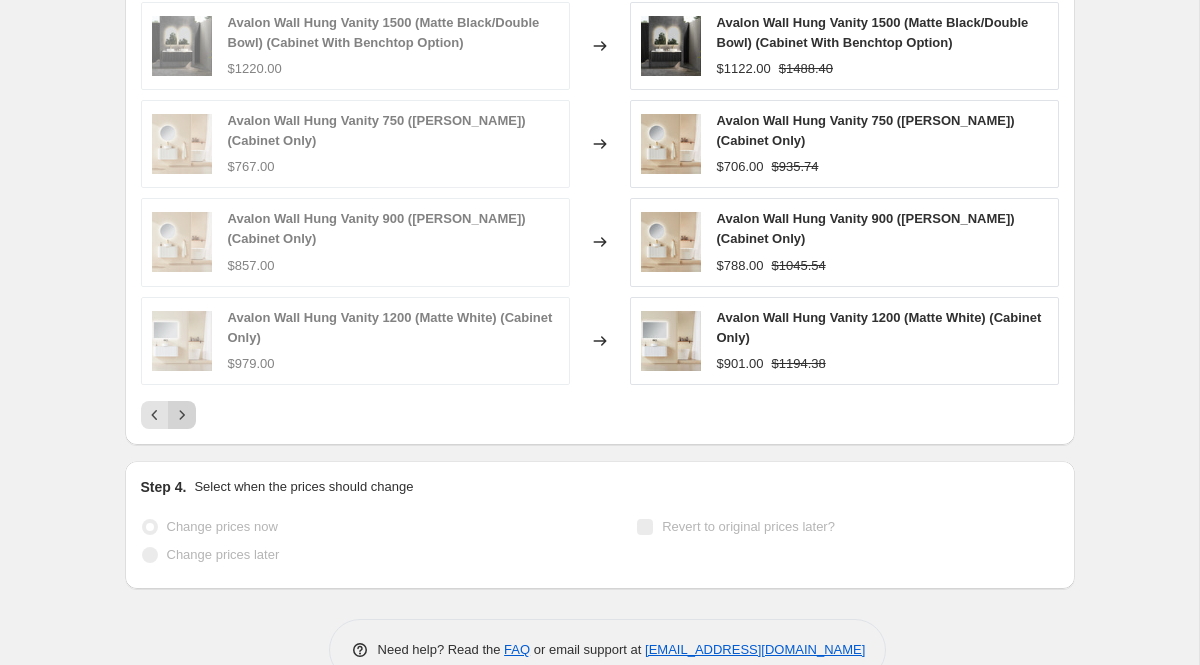 scroll, scrollTop: 2012, scrollLeft: 0, axis: vertical 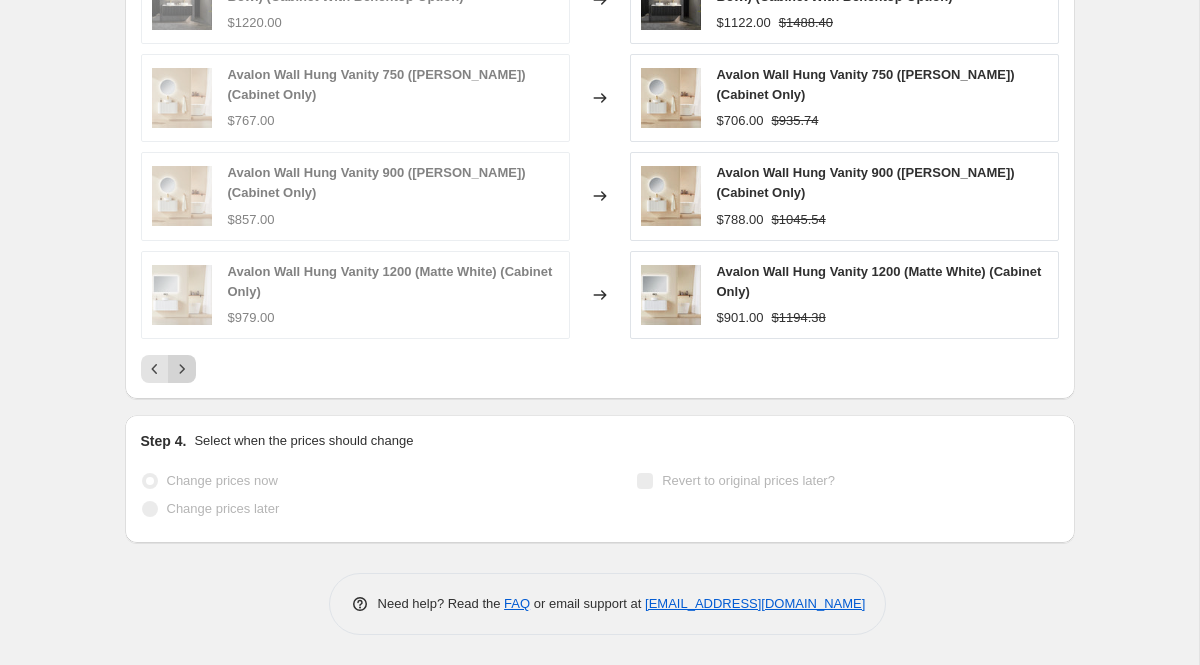 click 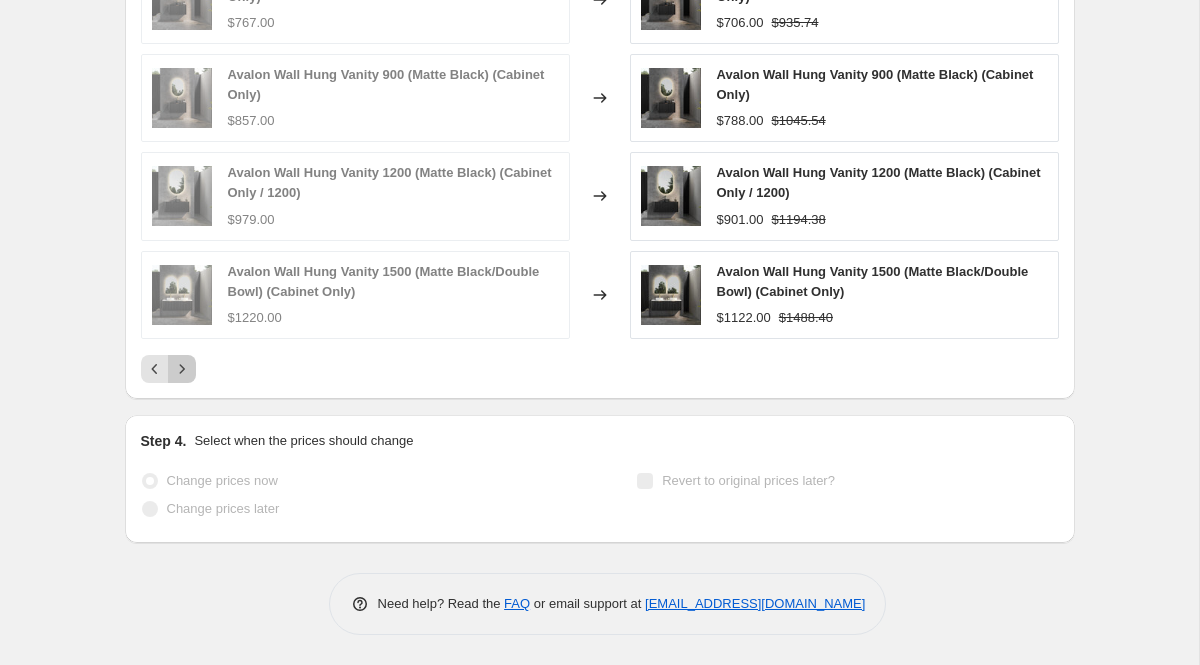 click 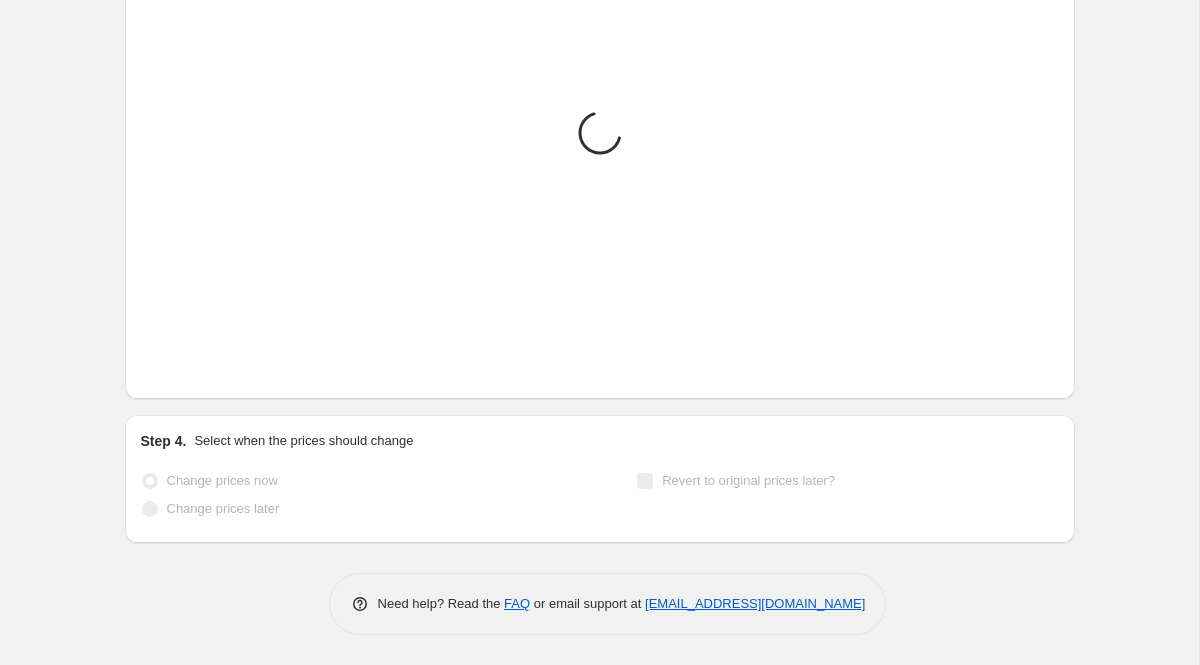 scroll, scrollTop: 2024, scrollLeft: 0, axis: vertical 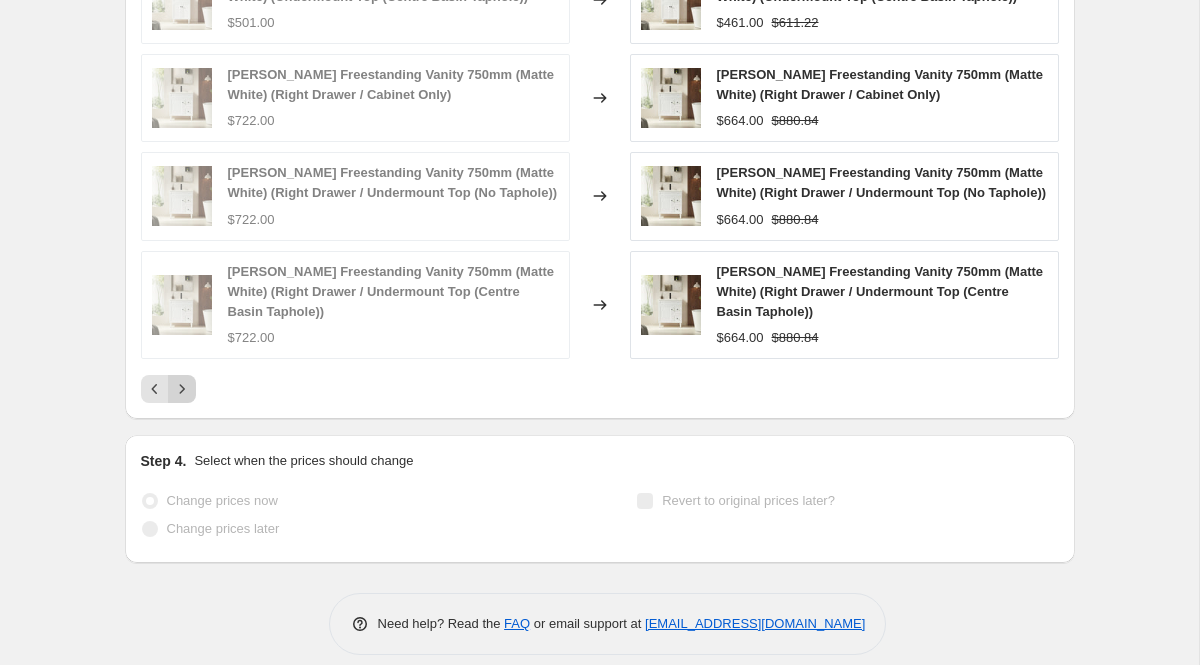 click at bounding box center (182, 389) 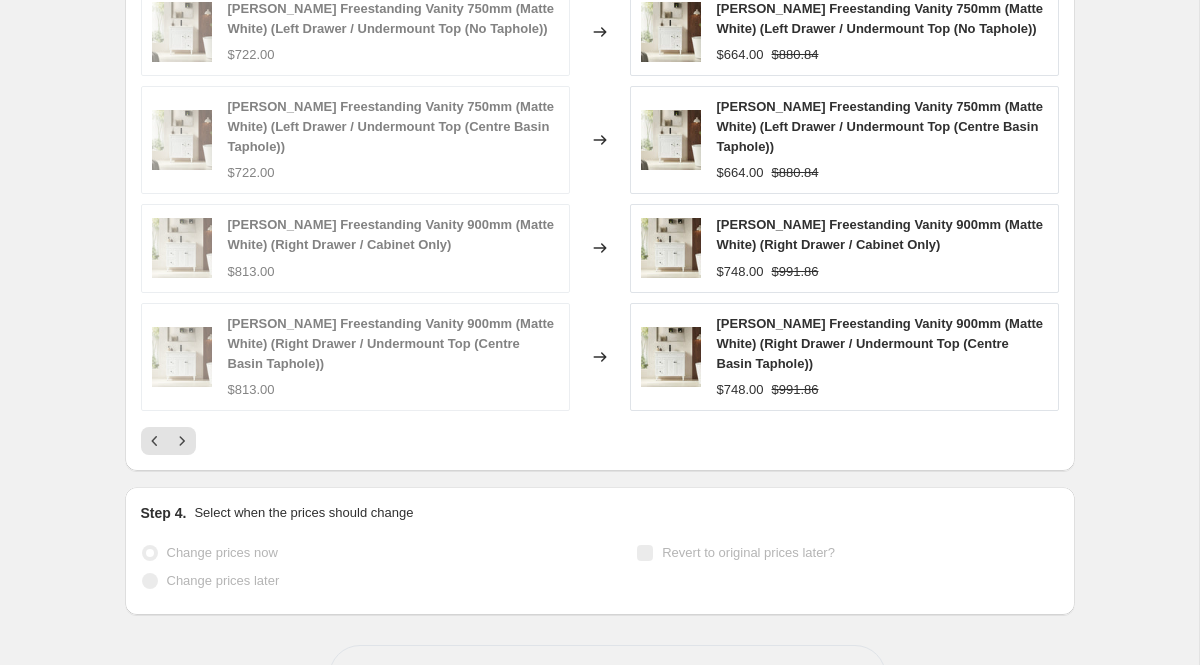 scroll, scrollTop: 2056, scrollLeft: 0, axis: vertical 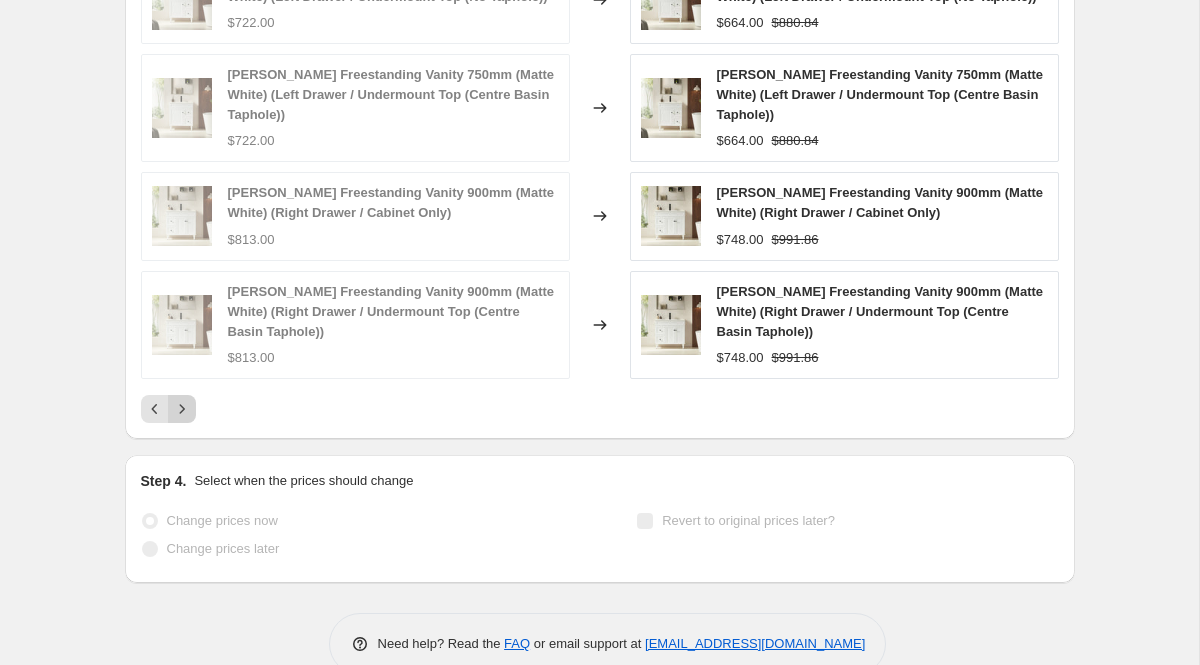 click 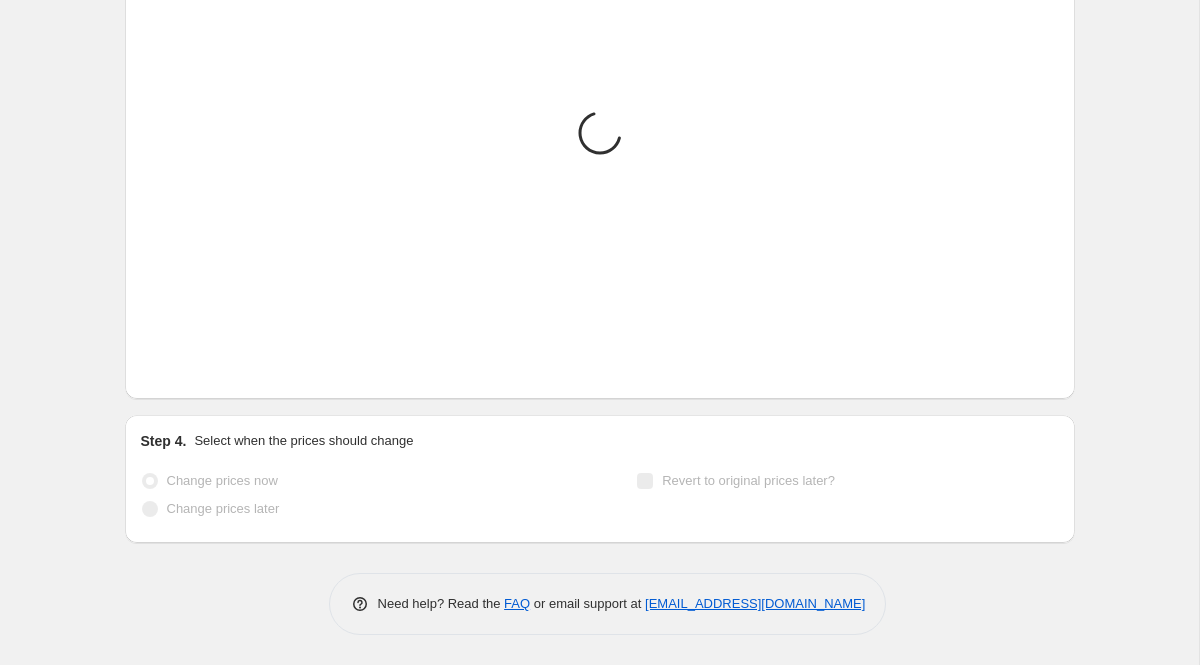 scroll, scrollTop: 2024, scrollLeft: 0, axis: vertical 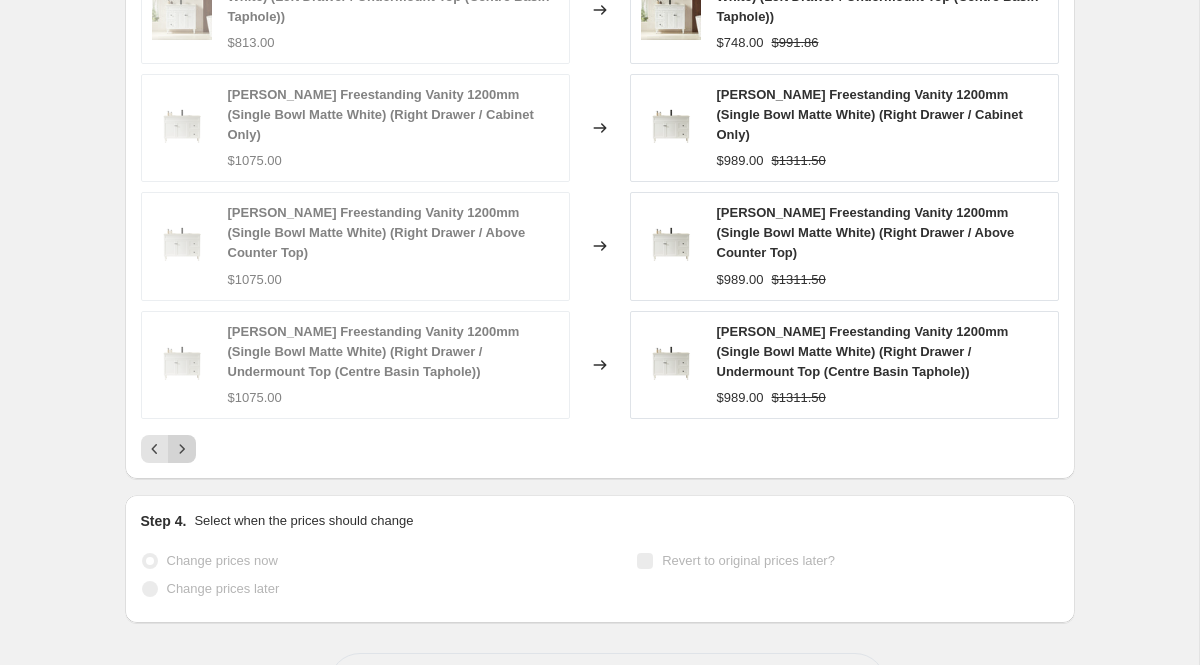 click 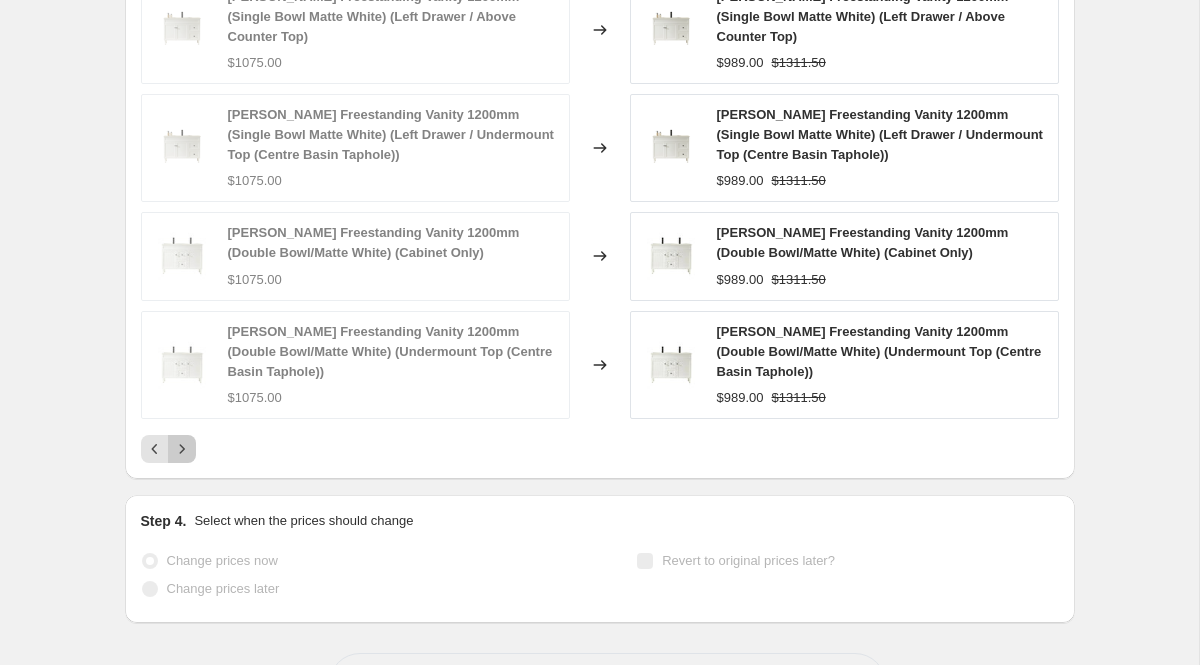 click 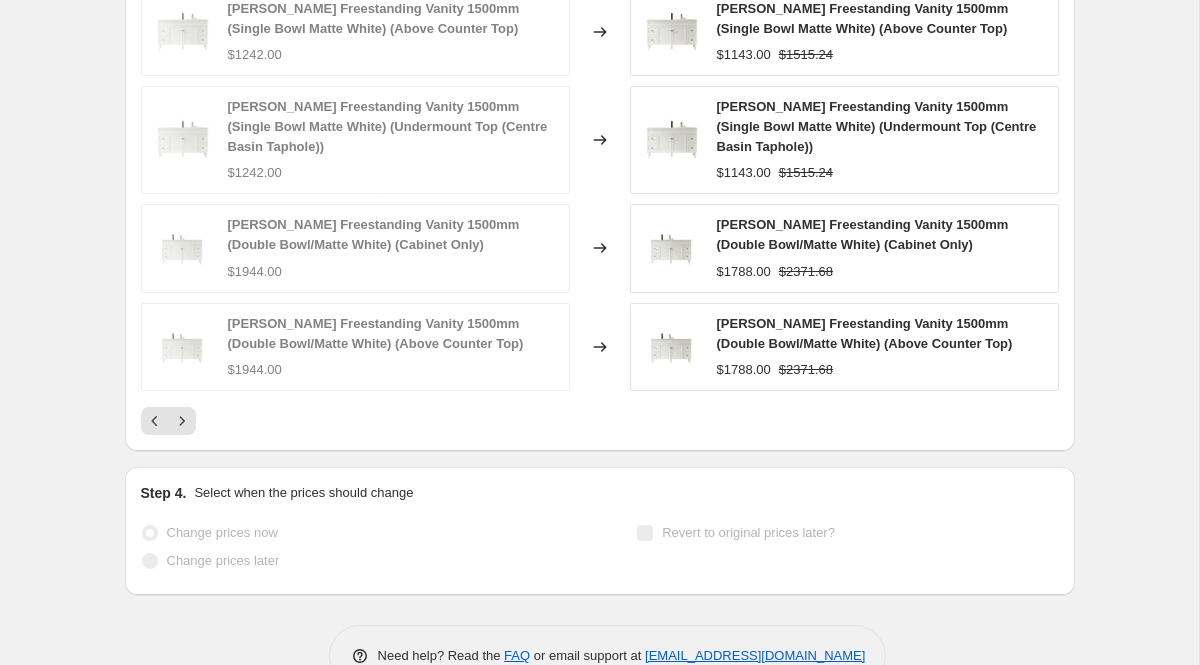 scroll, scrollTop: 2056, scrollLeft: 0, axis: vertical 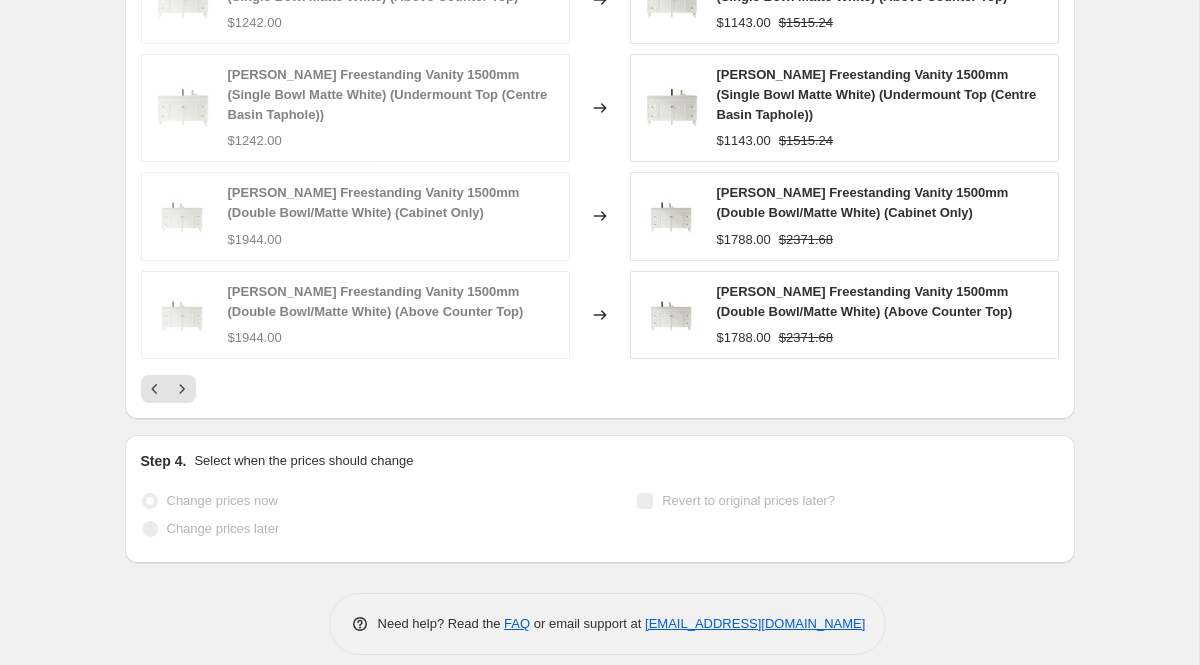 click on "[PERSON_NAME] Freestanding Vanity 1500mm (Single Bowl [PERSON_NAME]) (Cabinet Only) $1242.00 Changed to [PERSON_NAME] Freestanding Vanity 1500mm (Single Bowl Matte White) (Cabinet Only) $1143.00 $1515.24 [PERSON_NAME] Freestanding Vanity 1500mm (Single Bowl Matte White) (Above Counter Top) $1242.00 Changed to [PERSON_NAME] Freestanding Vanity 1500mm (Single Bowl [PERSON_NAME]) (Above Counter Top) $1143.00 $1515.24 [PERSON_NAME] Freestanding Vanity 1500mm (Single Bowl Matte White) (Undermount Top (Centre Basin Taphole)) $1242.00 Changed to [PERSON_NAME] Freestanding Vanity 1500mm (Single Bowl Matte White) (Undermount Top (Centre Basin Taphole)) $1143.00 $1515.24 [PERSON_NAME] Freestanding Vanity 1500mm (Double Bowl/Matte White) (Cabinet Only) $1944.00 Changed to [PERSON_NAME] Freestanding Vanity 1500mm (Double Bowl/Matte White) (Cabinet Only) $1788.00 $2371.68 [PERSON_NAME] Freestanding Vanity 1500mm (Double Bowl/Matte White) (Above Counter Top) $1944.00 Changed to $1788.00 $2371.68" at bounding box center [600, 130] 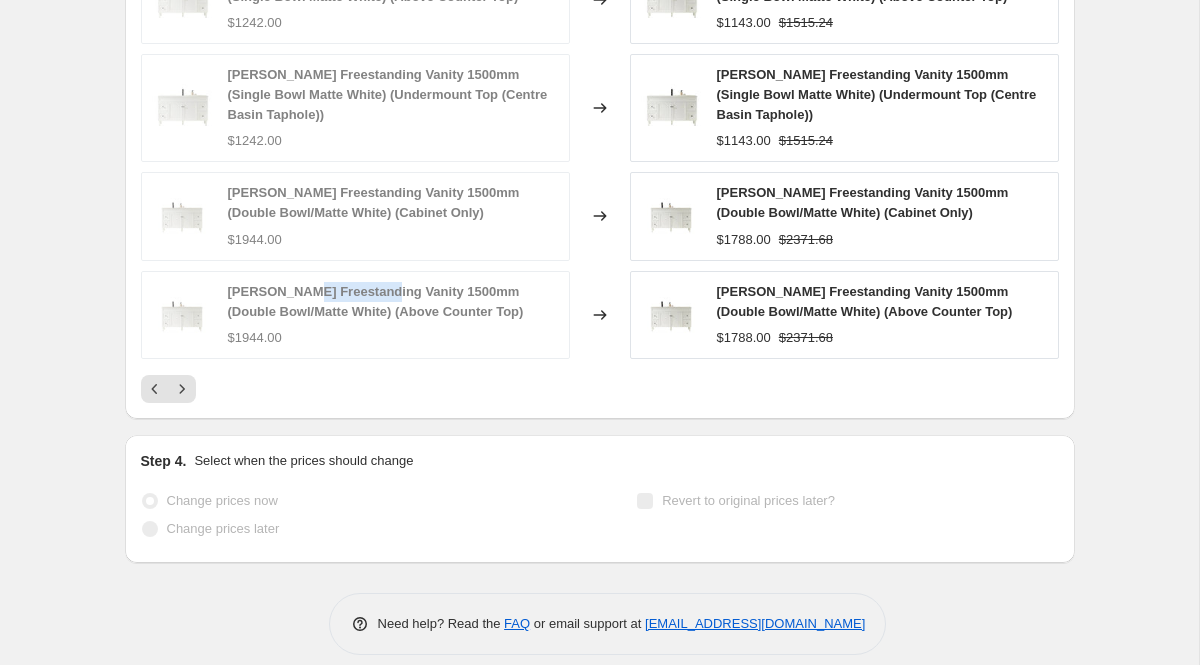 click on "[PERSON_NAME] Freestanding Vanity 1500mm (Double Bowl/Matte White) (Above Counter Top)" at bounding box center [376, 301] 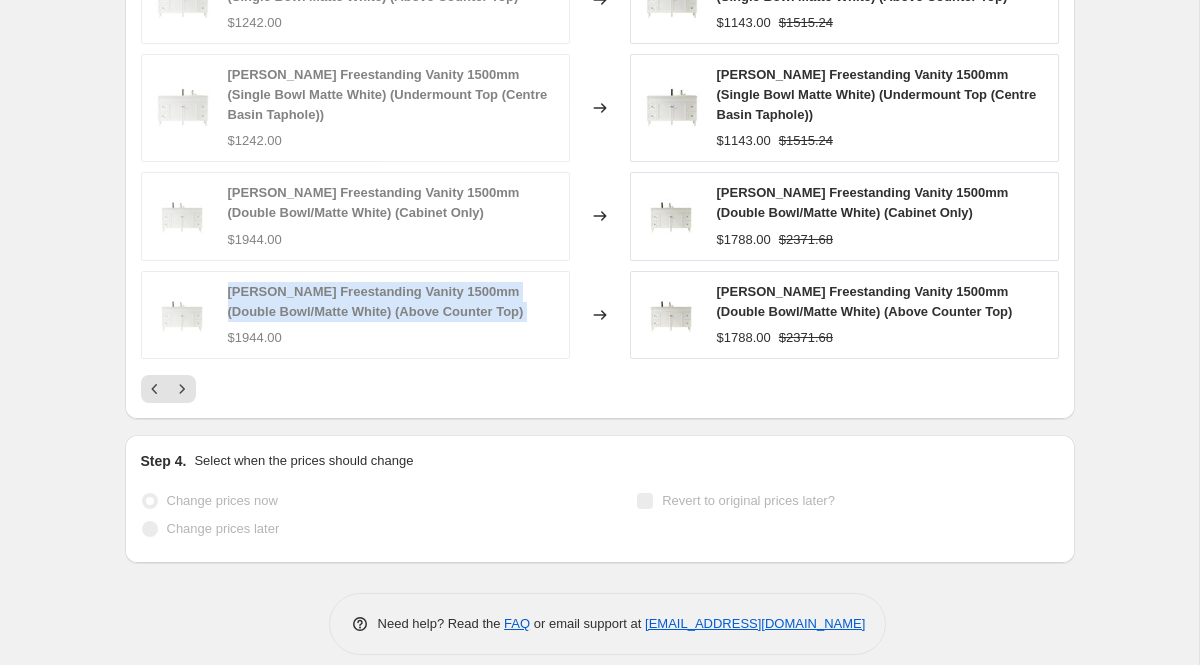 click on "[PERSON_NAME] Freestanding Vanity 1500mm (Double Bowl/Matte White) (Above Counter Top)" at bounding box center (376, 301) 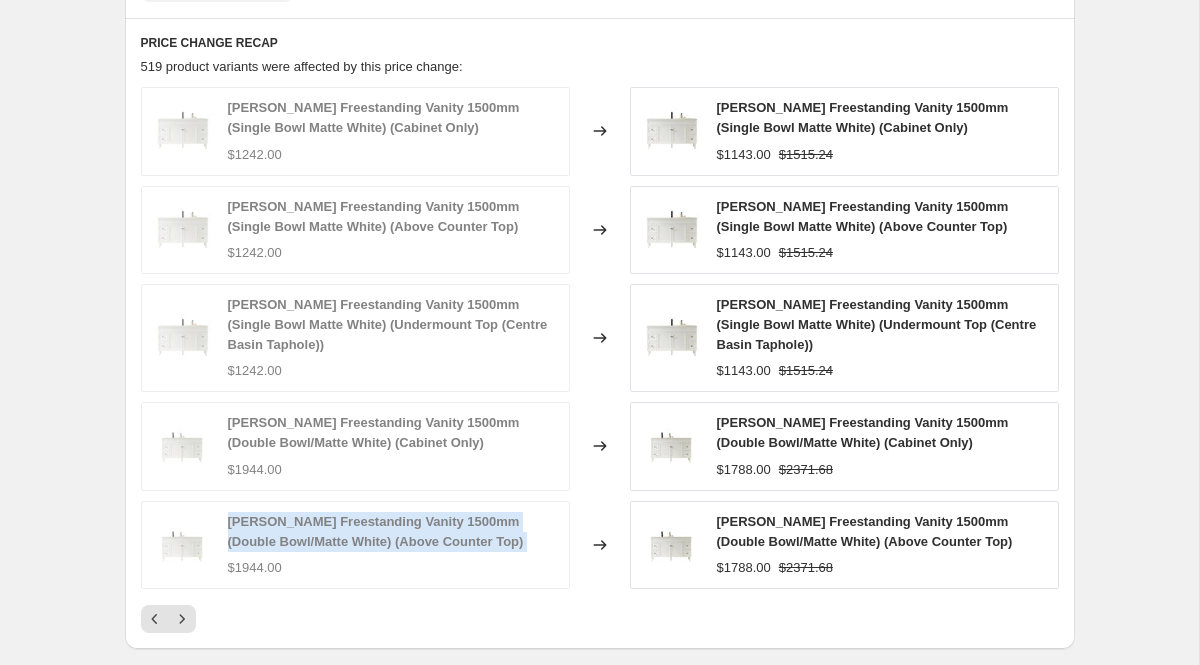 scroll, scrollTop: 1930, scrollLeft: 0, axis: vertical 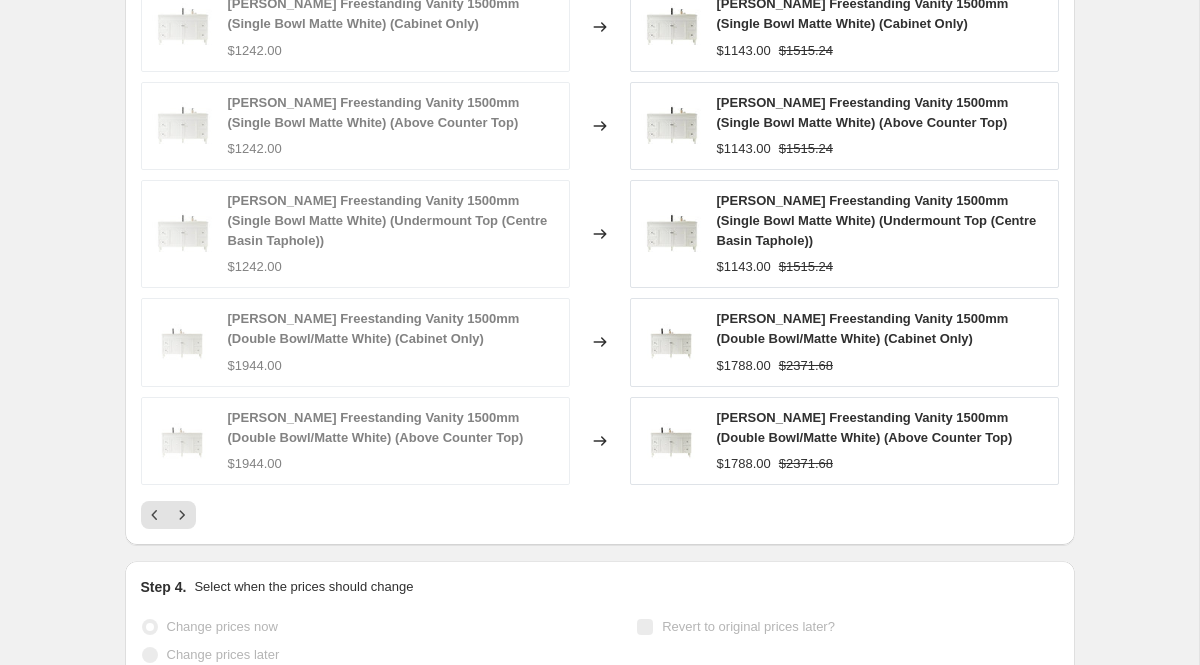 click on "[PERSON_NAME] Freestanding Vanity 1500mm (Single Bowl Matte White) (Undermount Top (Centre Basin Taphole))" at bounding box center [388, 220] 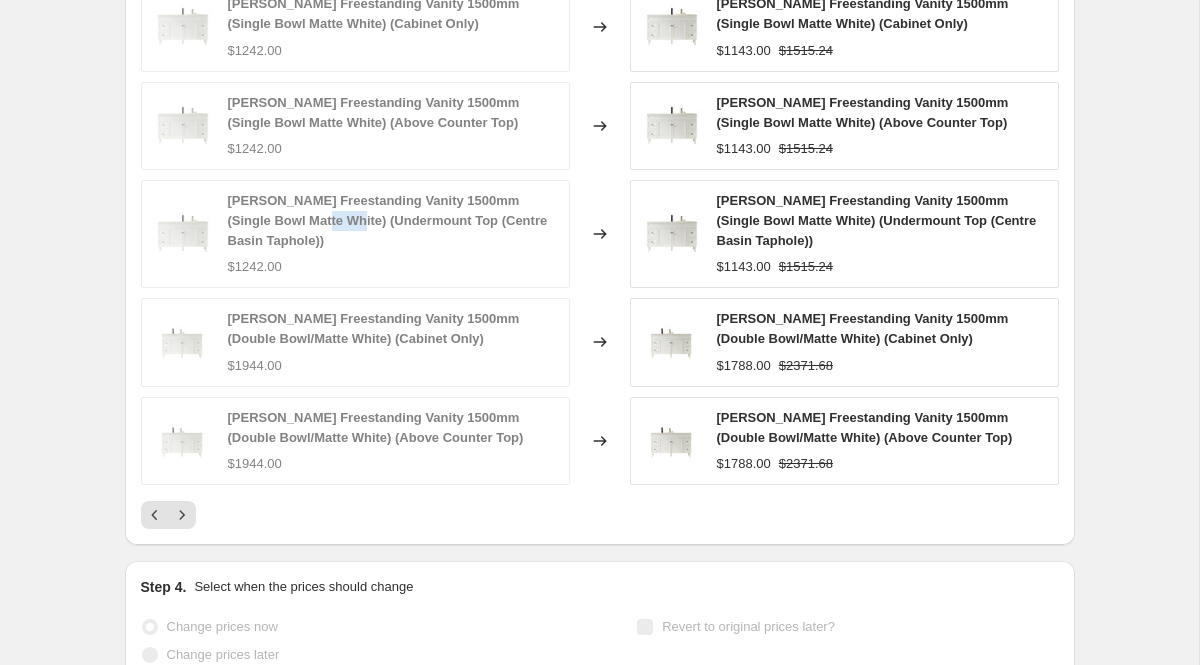 click on "[PERSON_NAME] Freestanding Vanity 1500mm (Single Bowl Matte White) (Undermount Top (Centre Basin Taphole))" at bounding box center (388, 220) 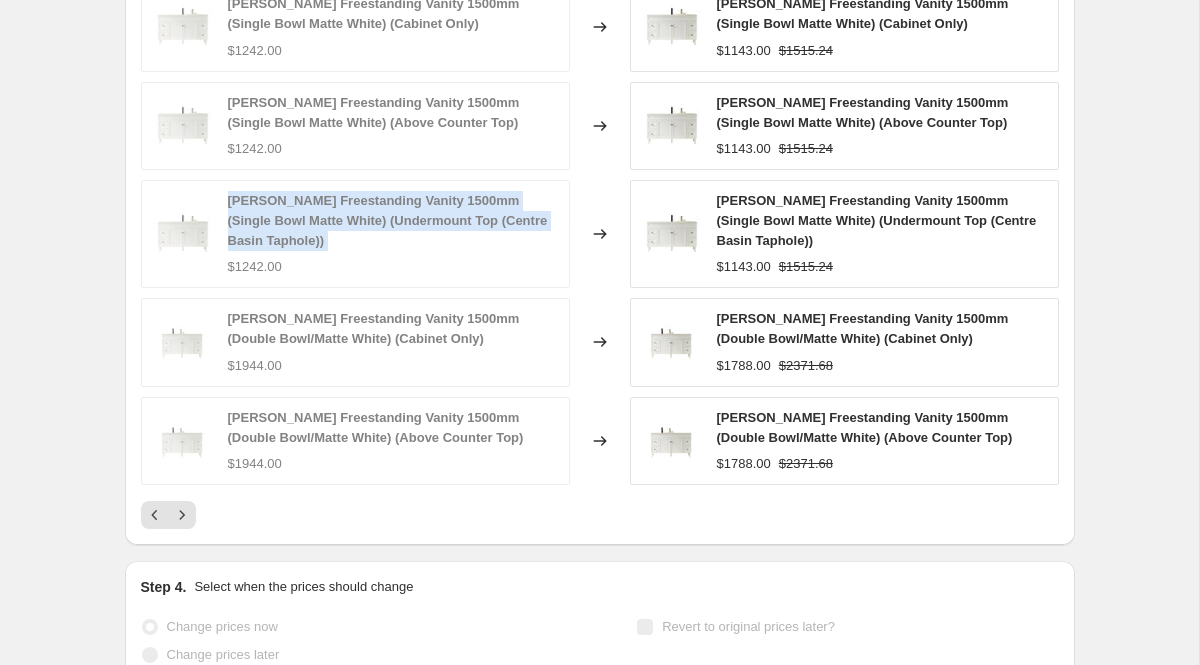 click on "[PERSON_NAME] Freestanding Vanity 1500mm (Single Bowl Matte White) (Undermount Top (Centre Basin Taphole))" at bounding box center (388, 220) 